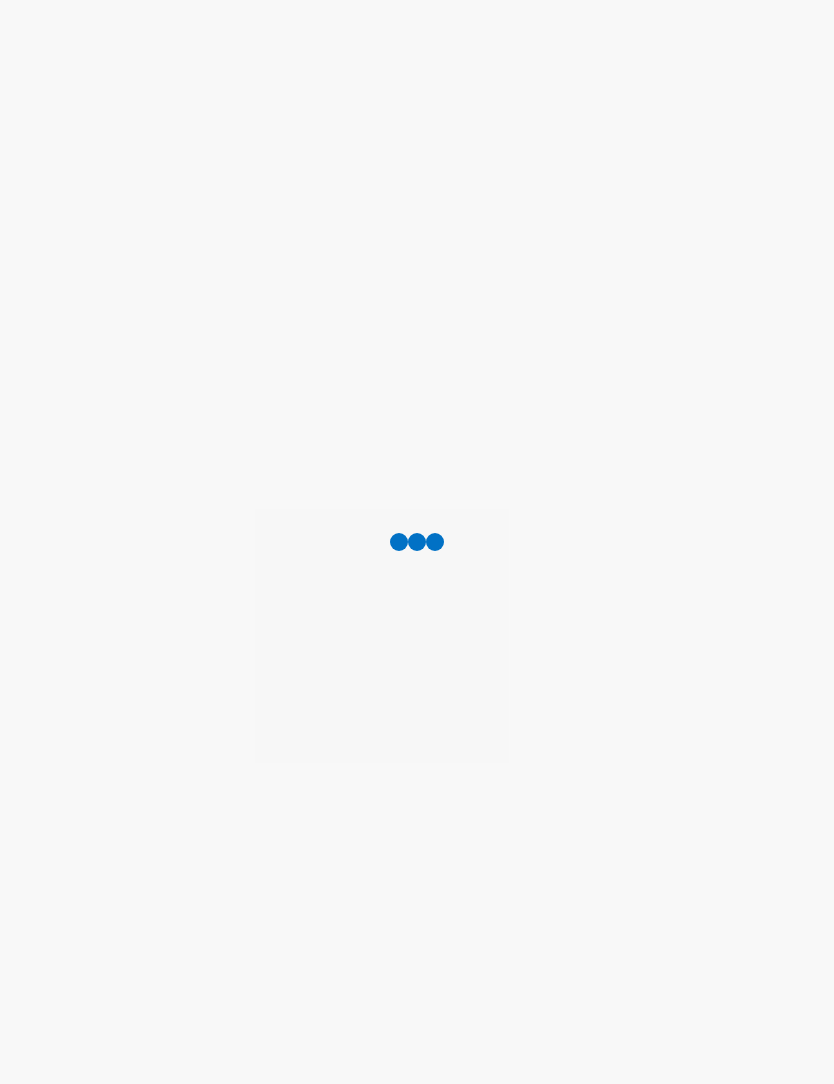 scroll, scrollTop: 0, scrollLeft: 0, axis: both 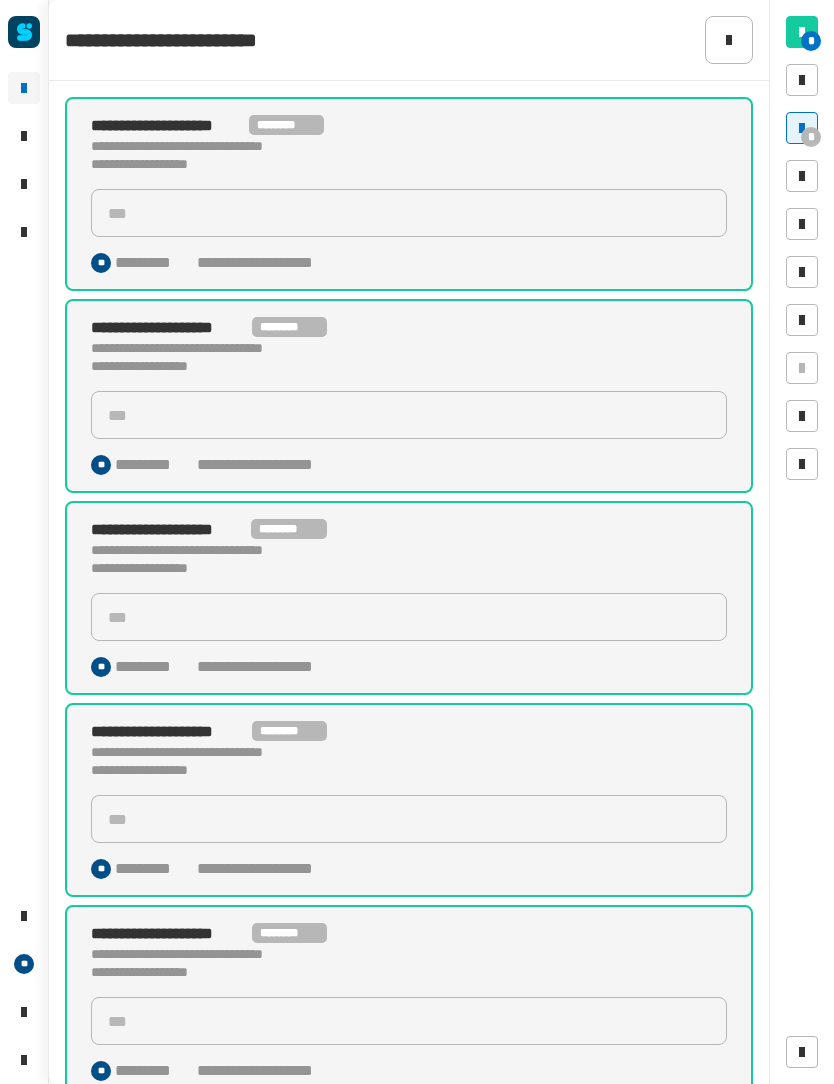 click 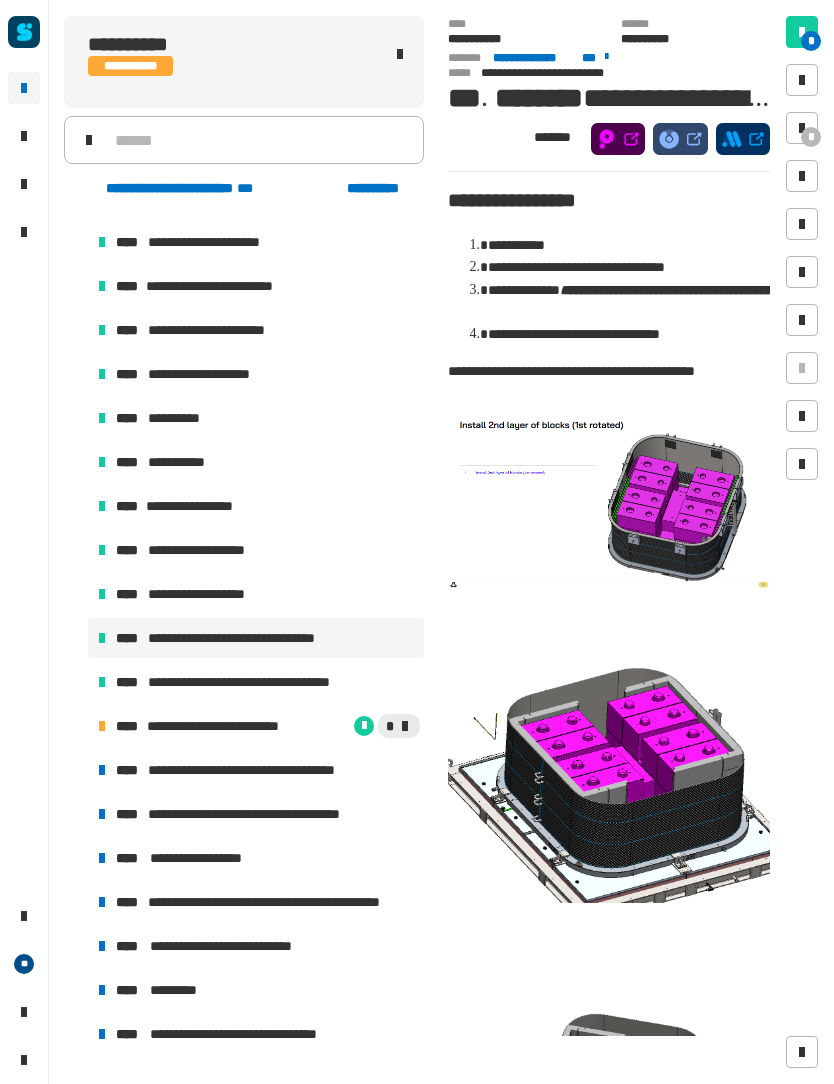 click on "**********" at bounding box center (223, 726) 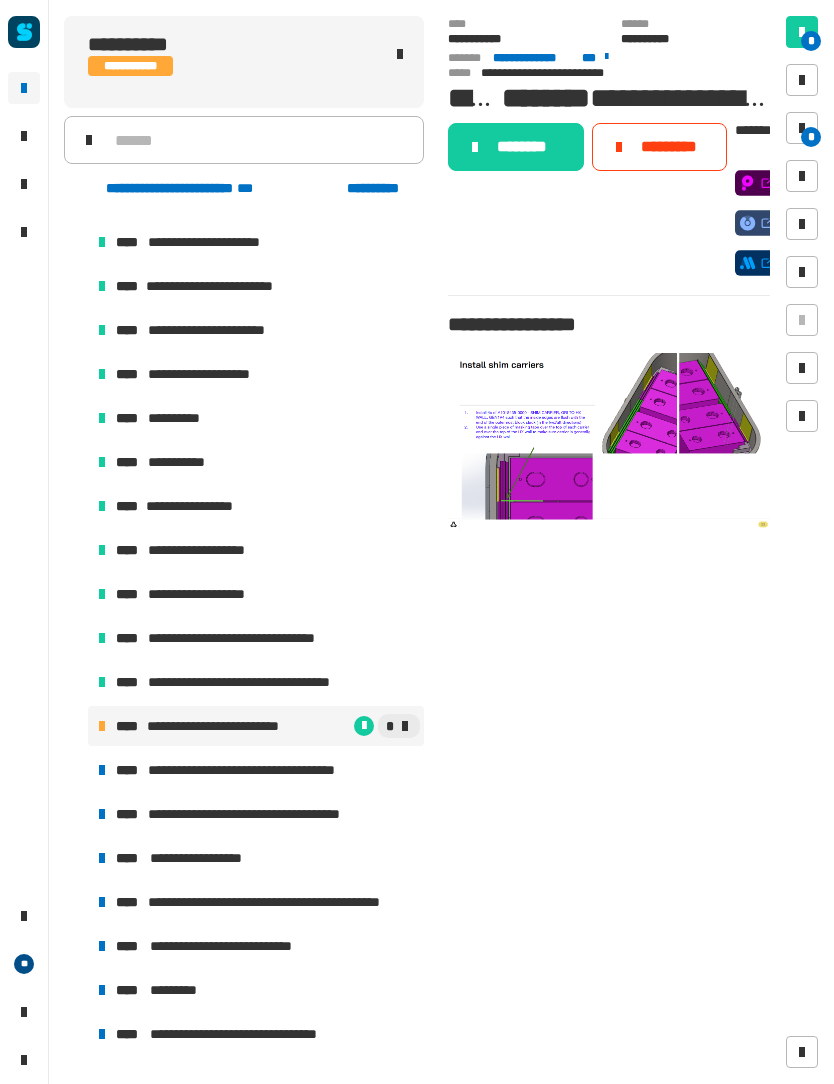 click on "********" 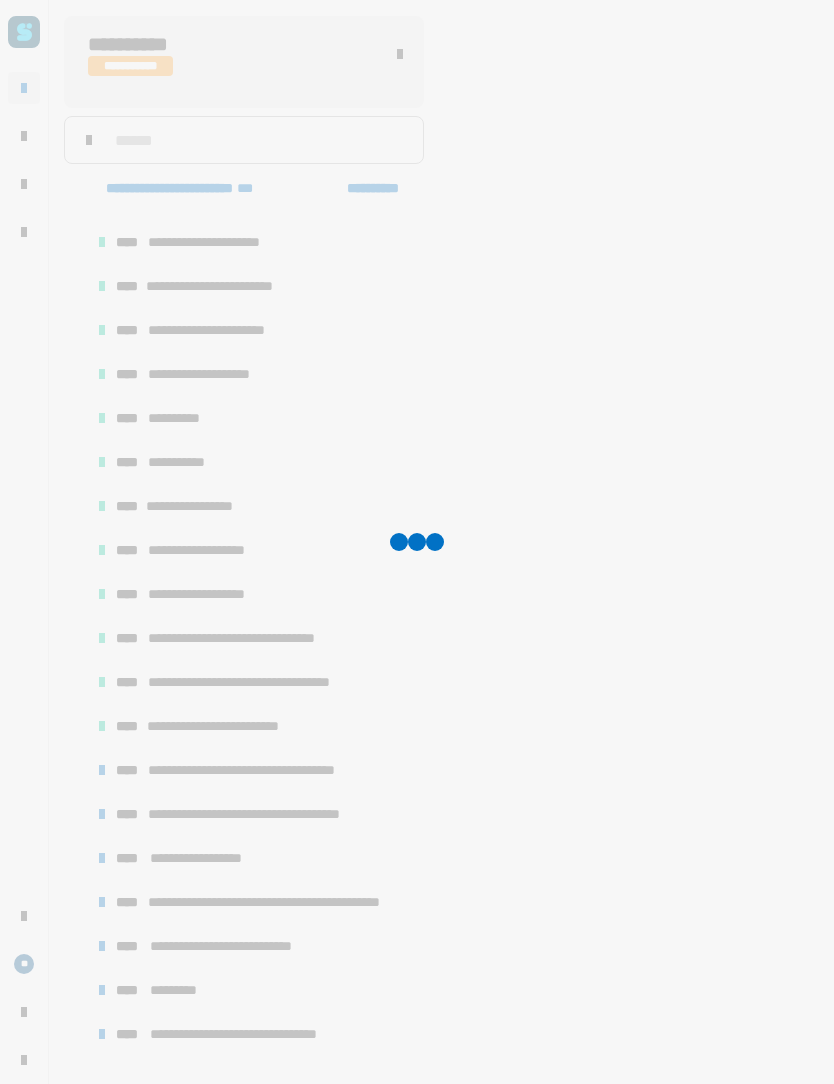 scroll, scrollTop: 386, scrollLeft: 0, axis: vertical 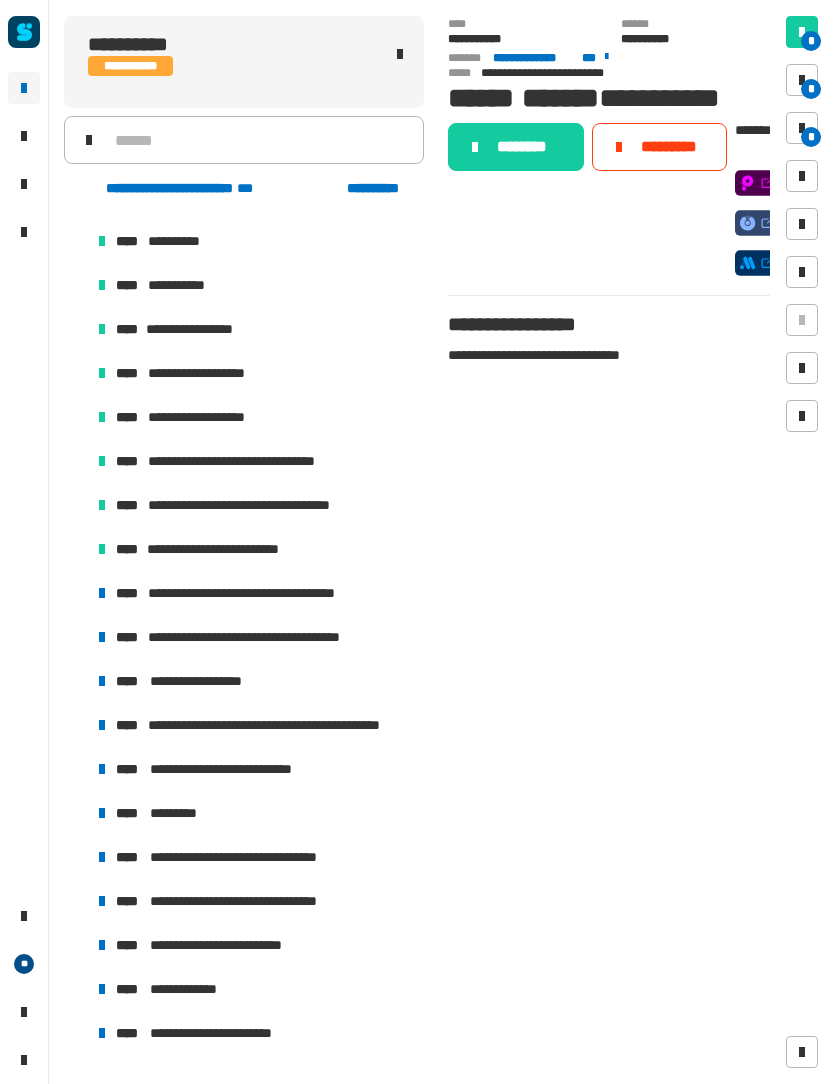 click on "**********" at bounding box center [254, 593] 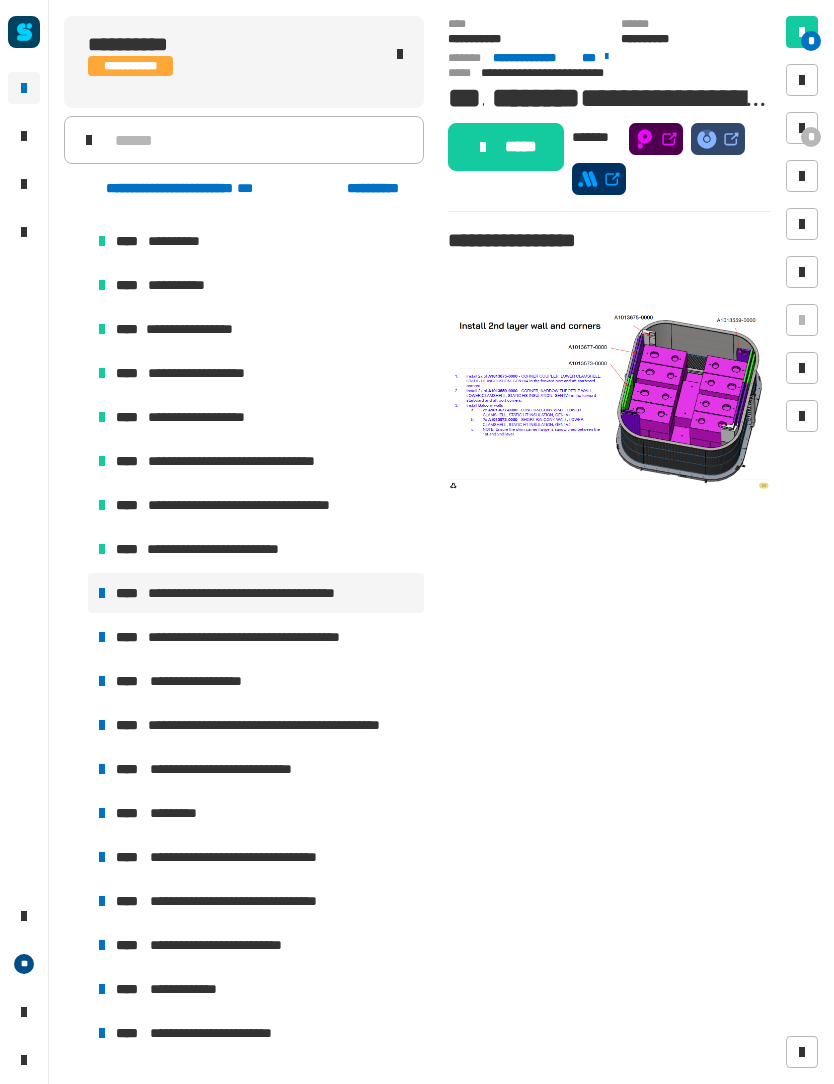 click on "*****" 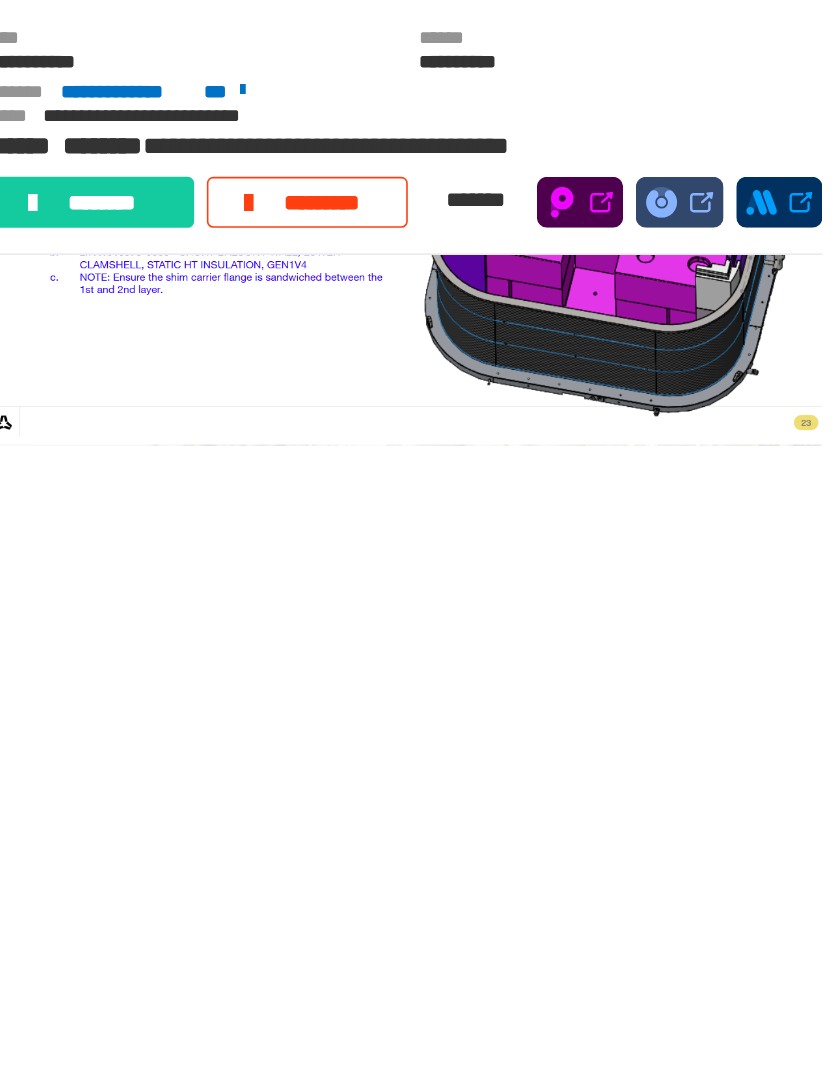 scroll, scrollTop: 293, scrollLeft: 0, axis: vertical 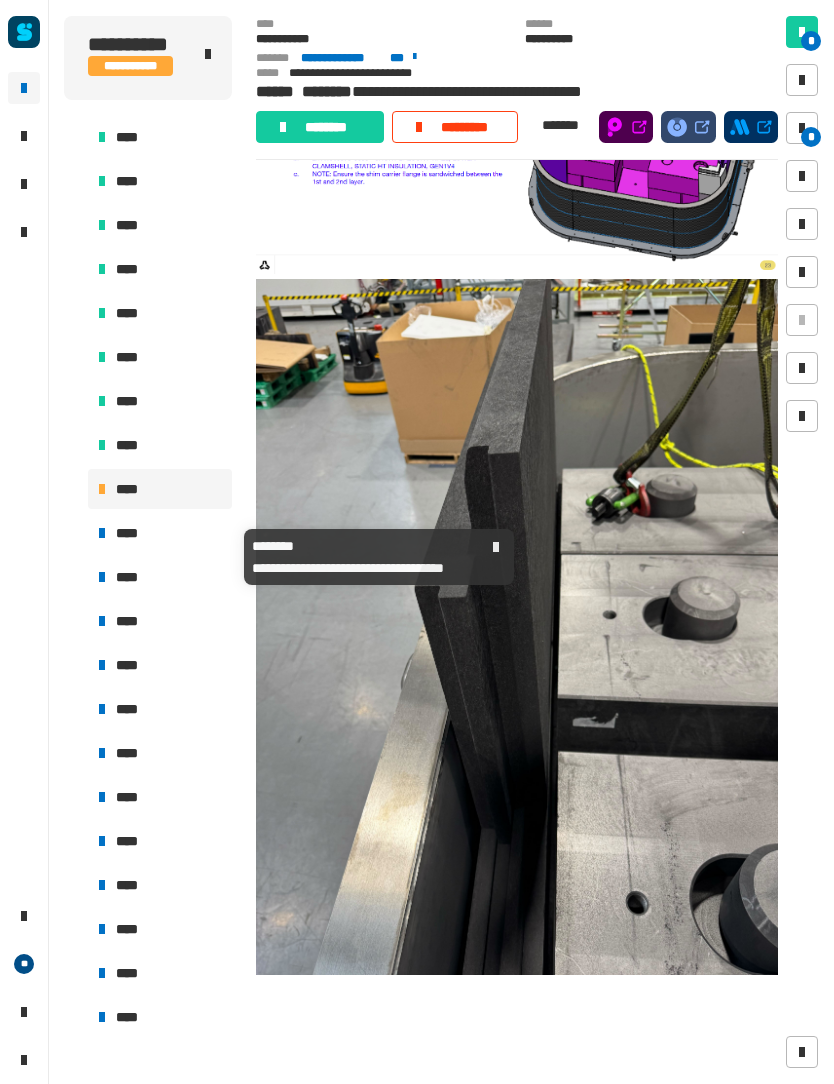 click on "****" at bounding box center [160, 533] 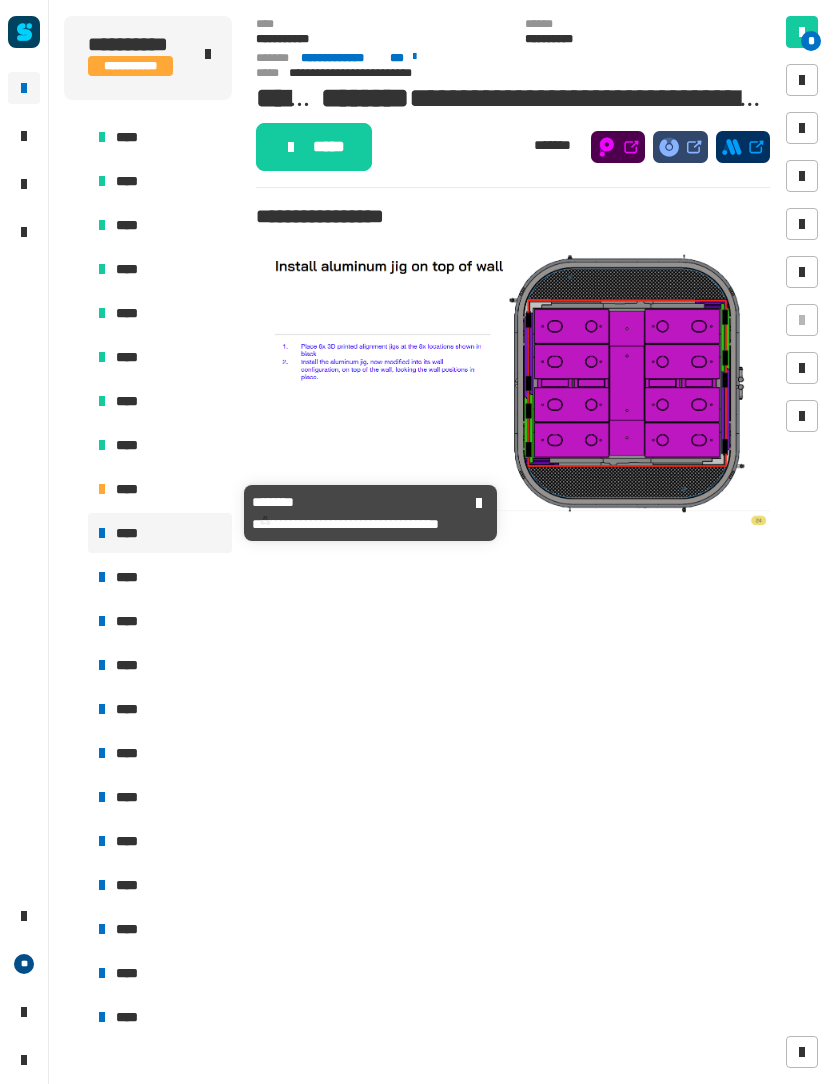 click on "****" at bounding box center [160, 489] 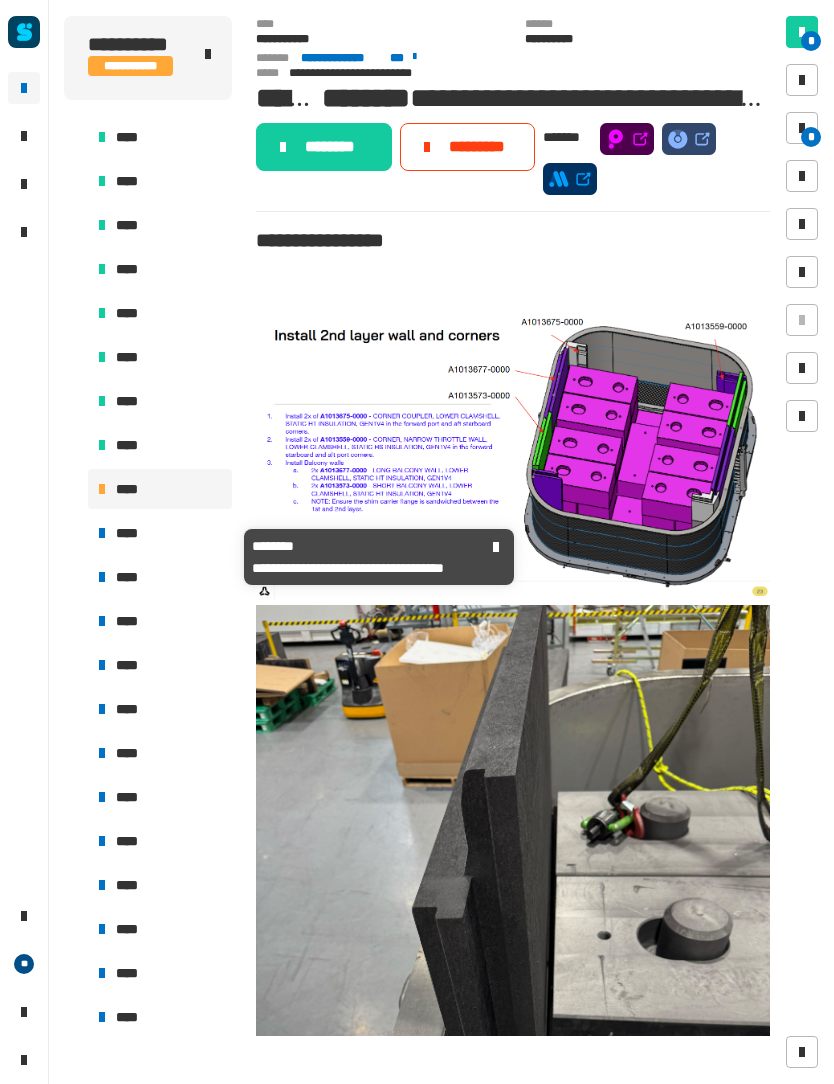 click on "****" at bounding box center [160, 533] 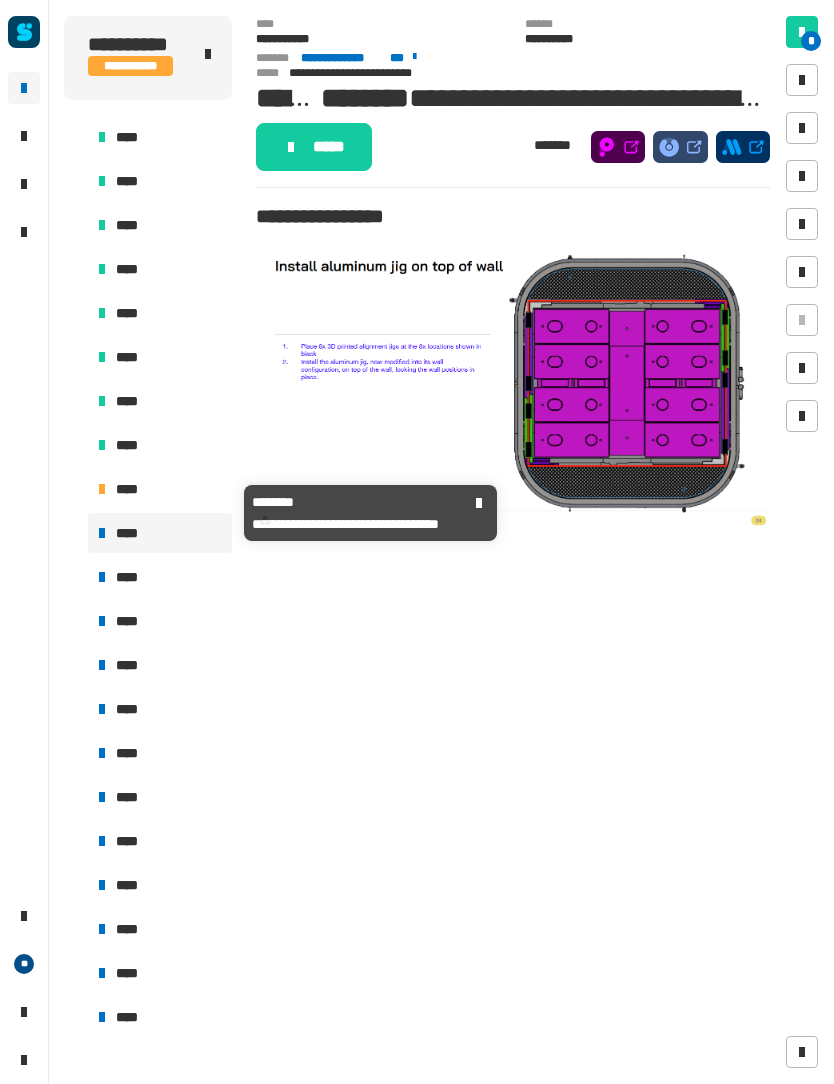 click on "****" at bounding box center (160, 489) 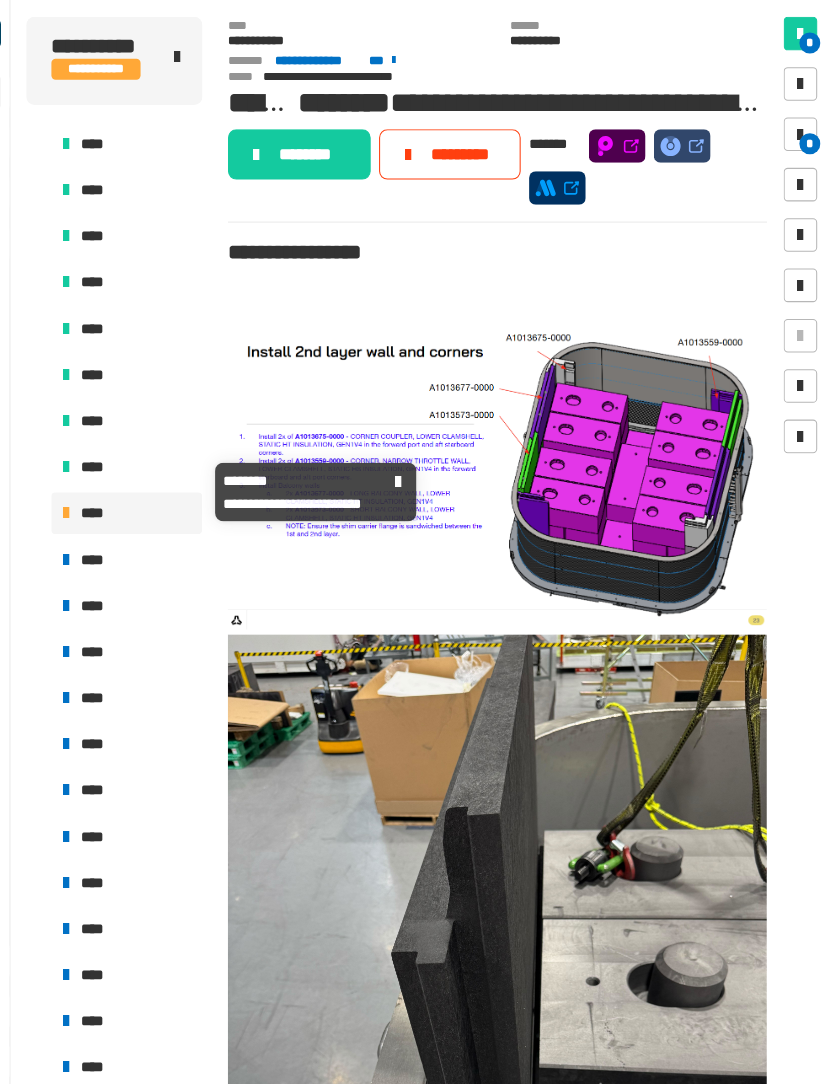 click at bounding box center (802, 128) 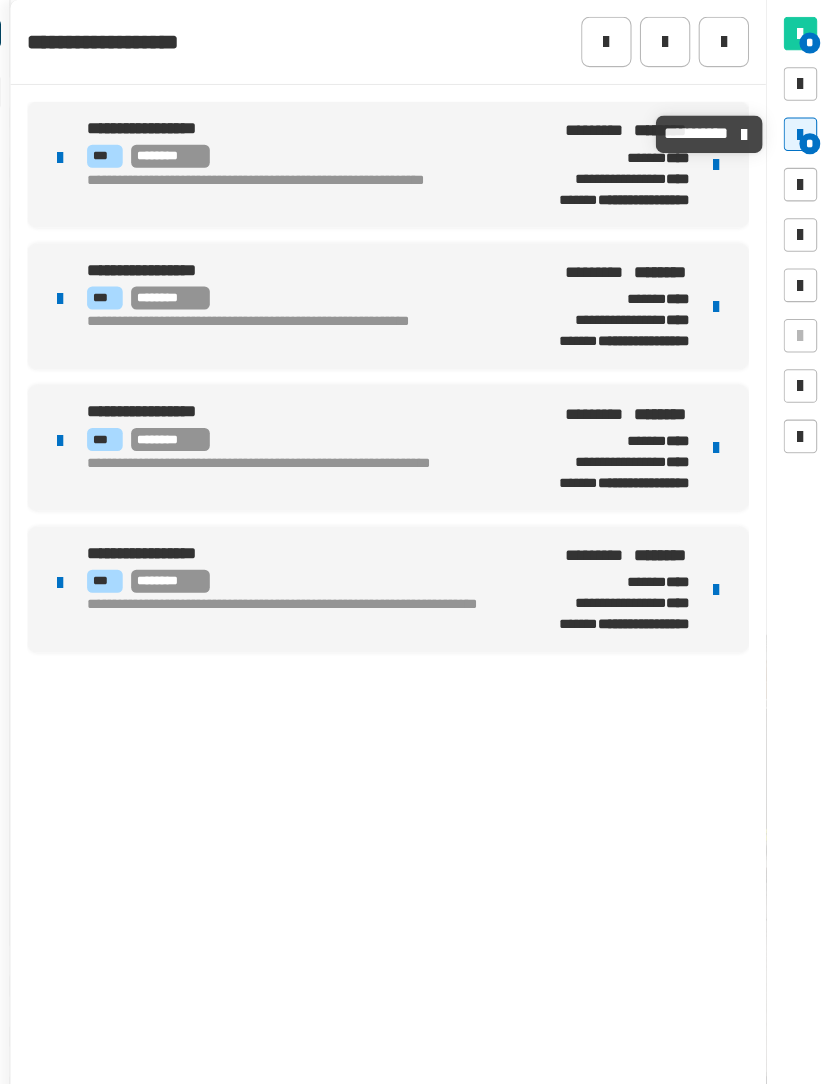 click at bounding box center (722, 157) 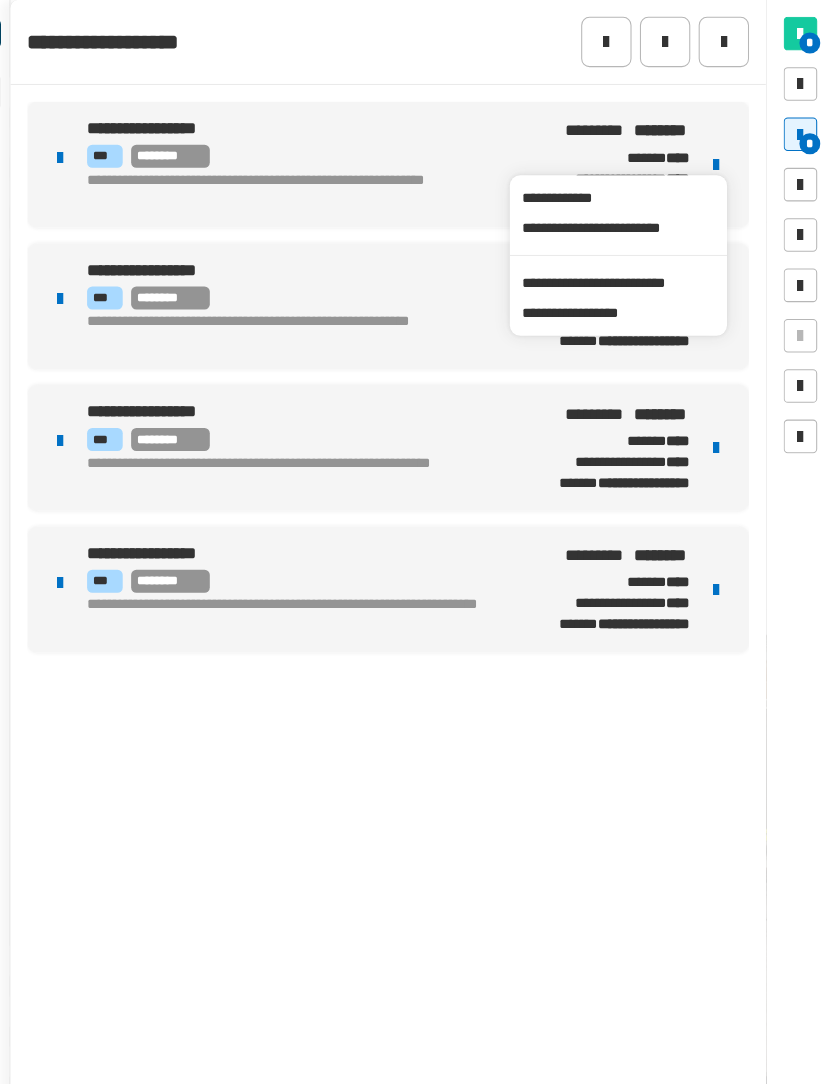 click on "**********" at bounding box center (628, 270) 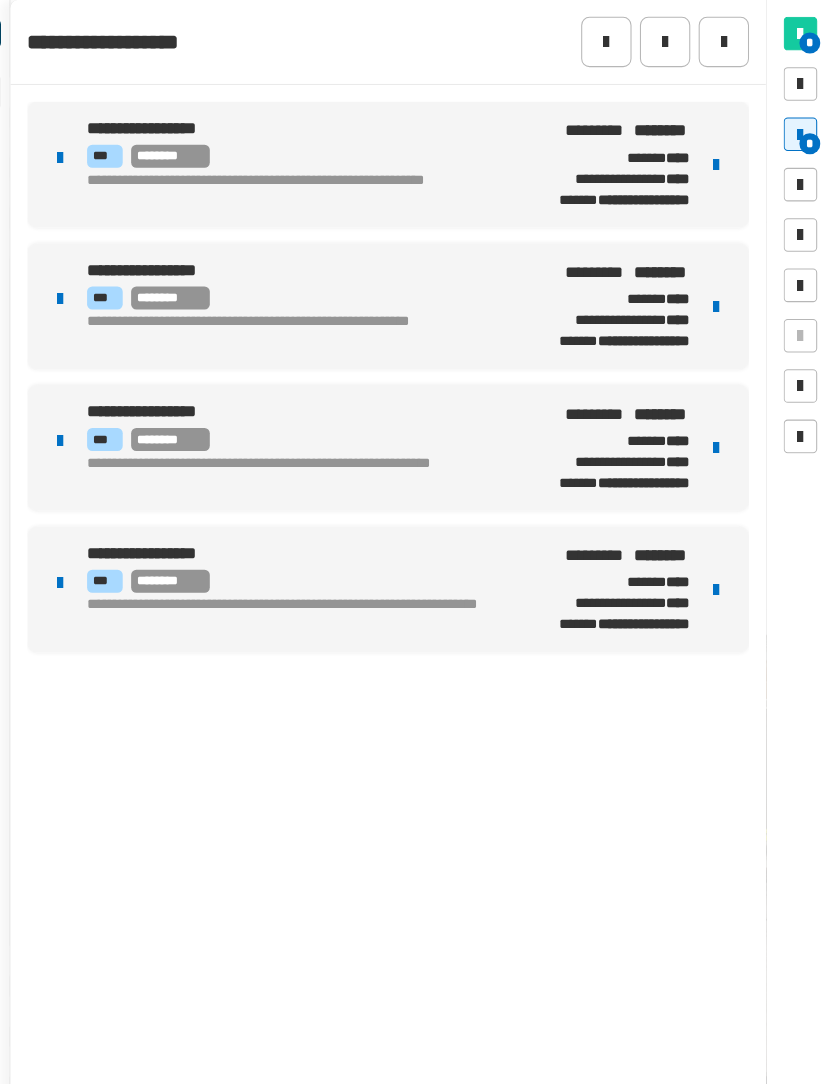 click on "**********" at bounding box center (318, 157) 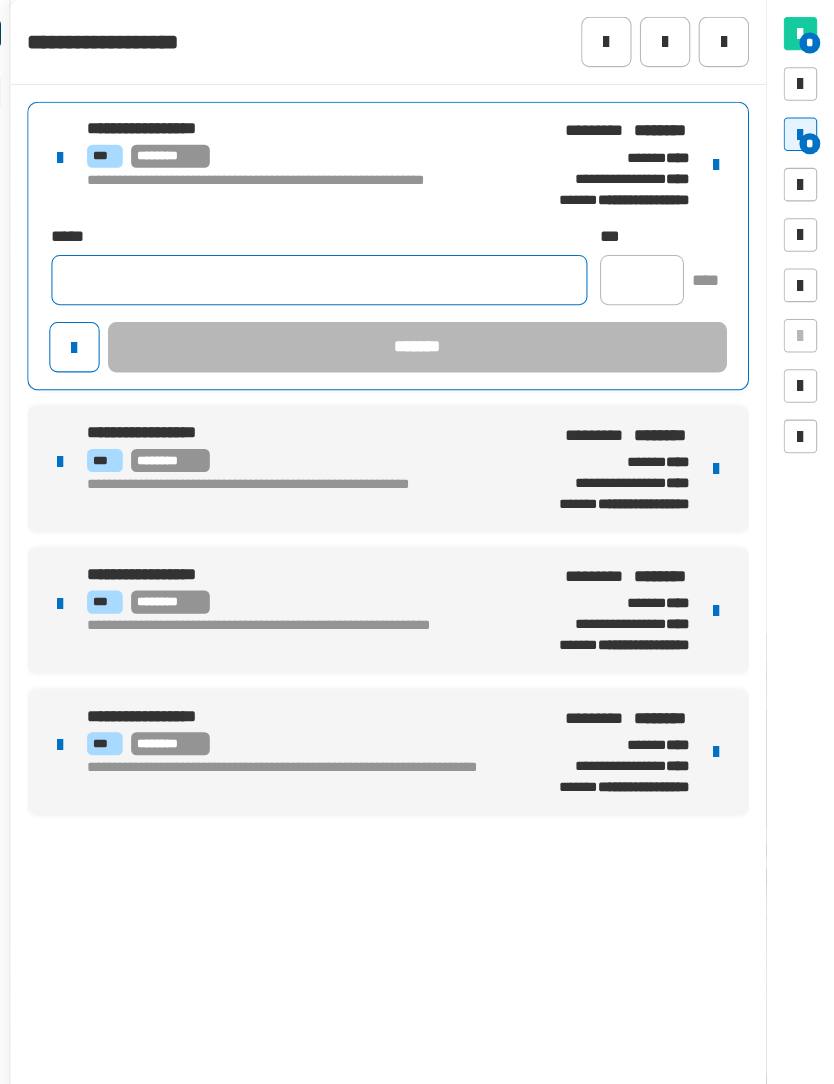 click 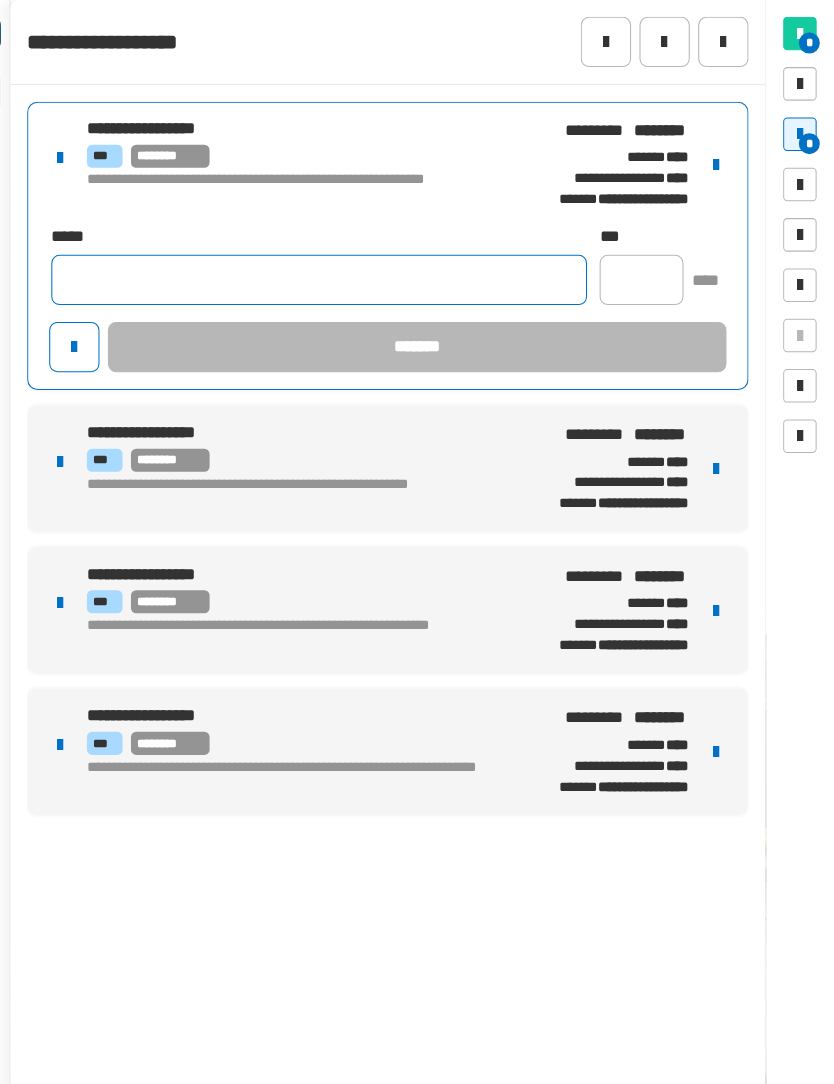 click 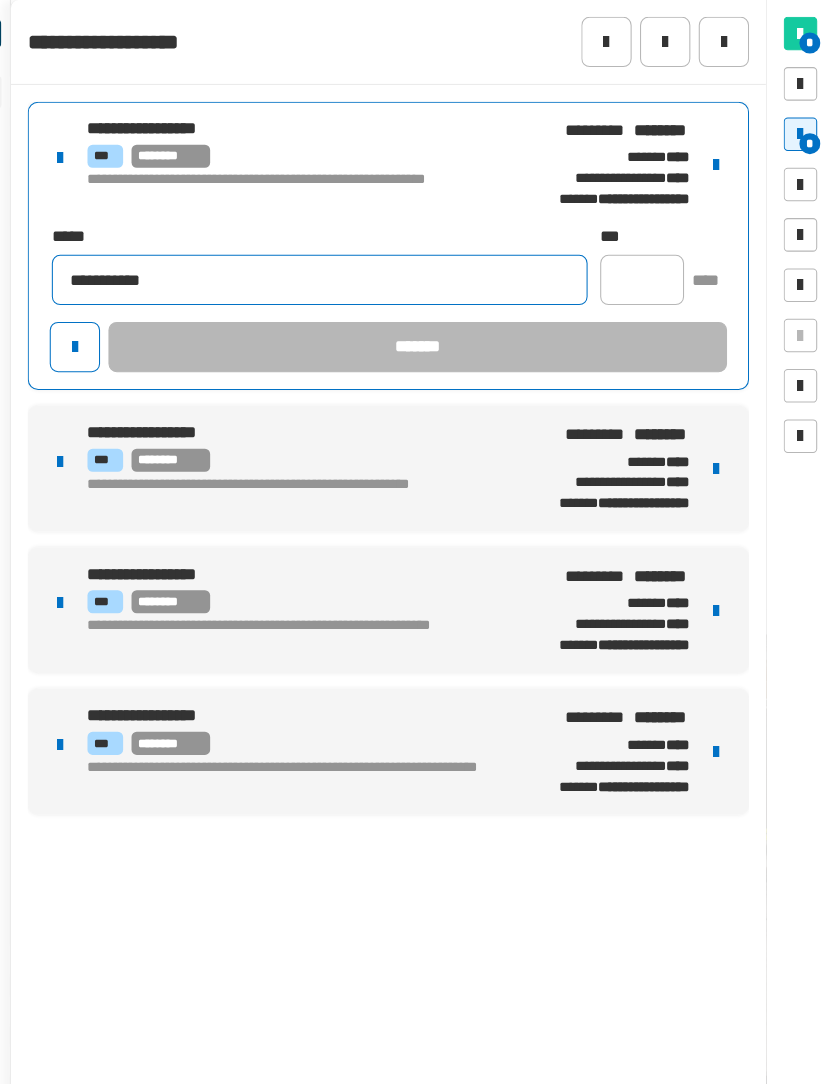 type on "**********" 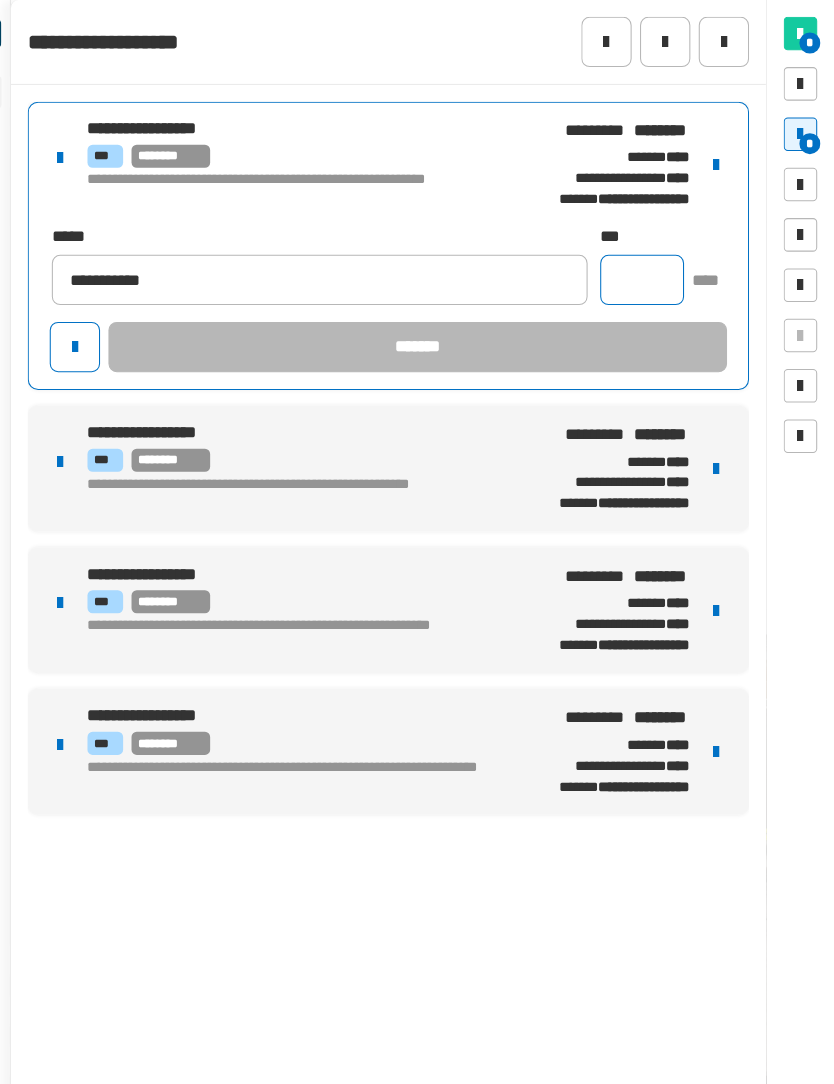 click 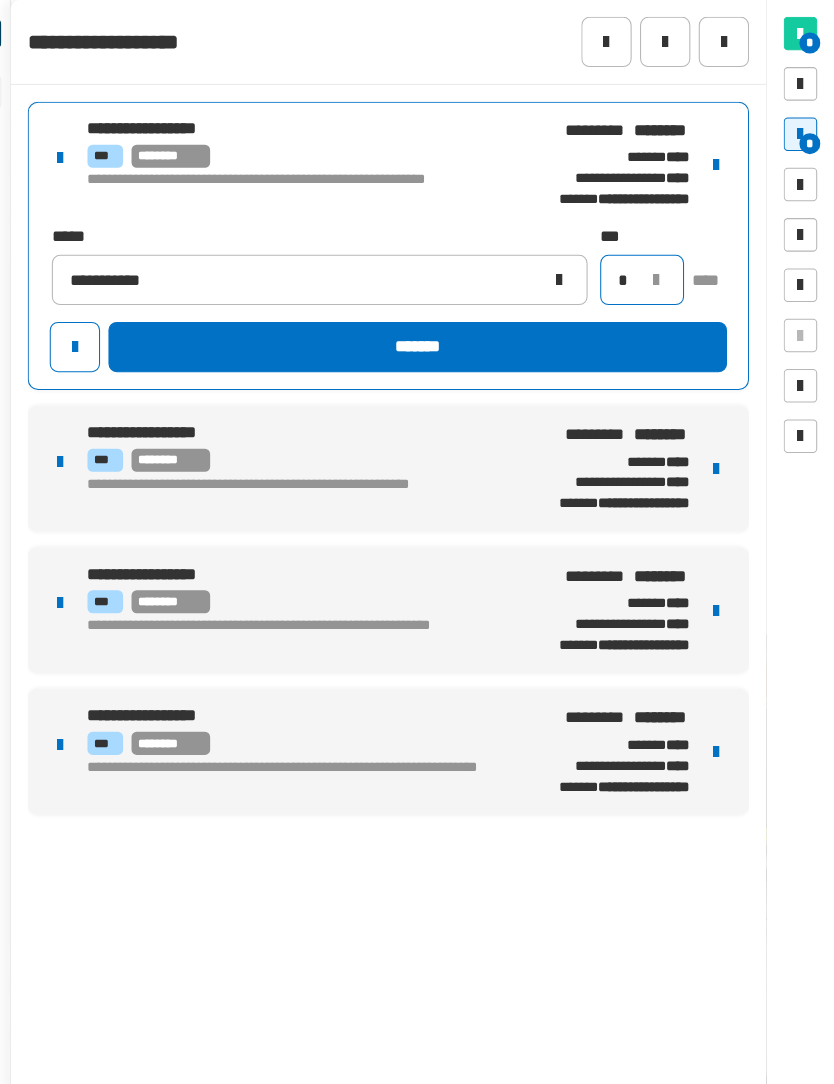 type on "*" 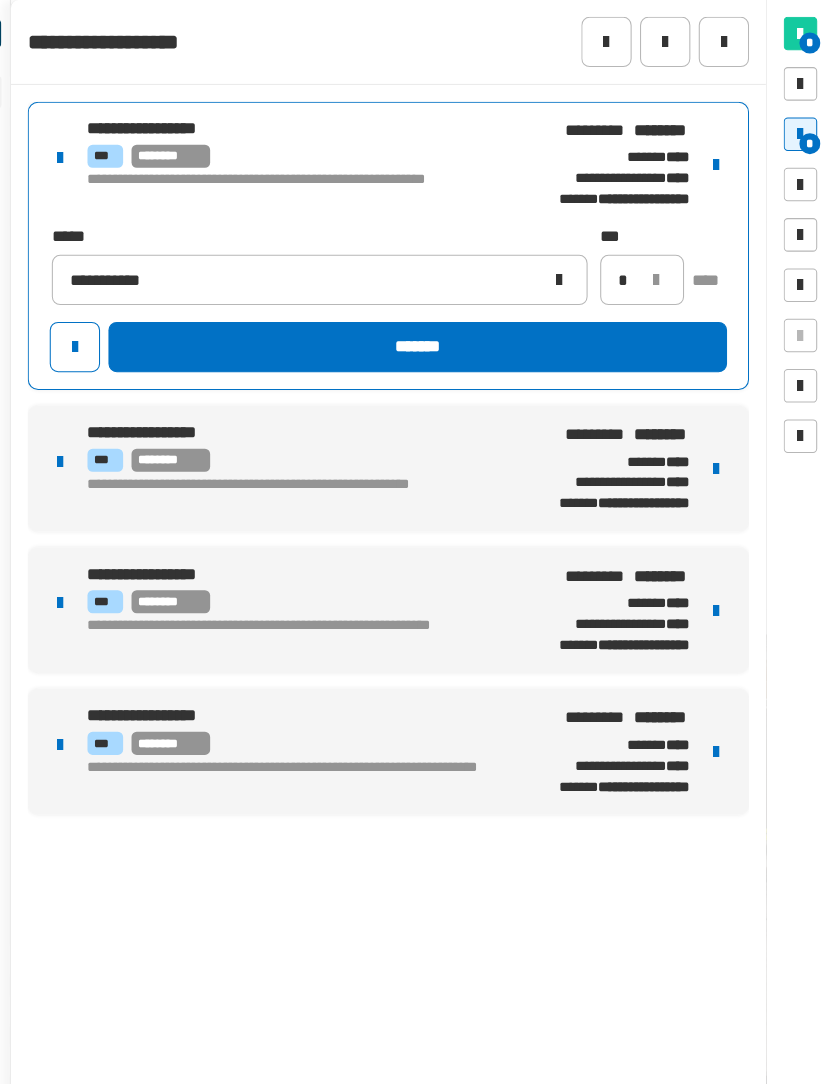 click on "*******" 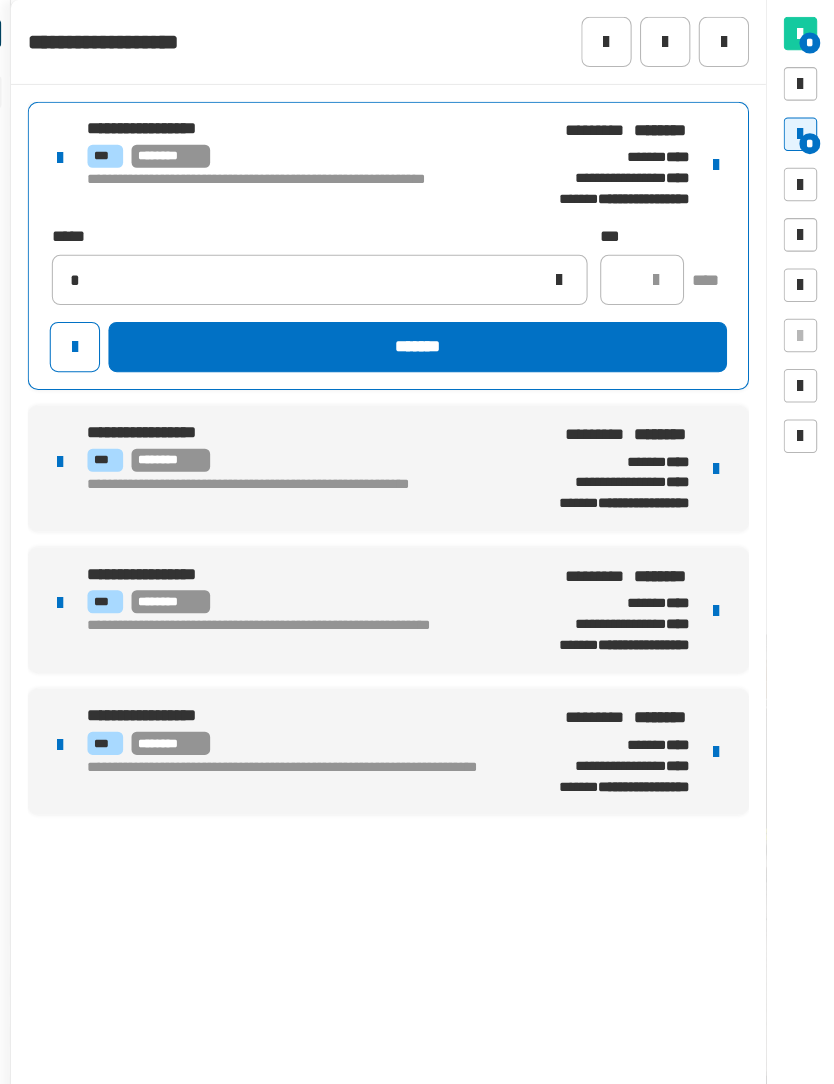 type 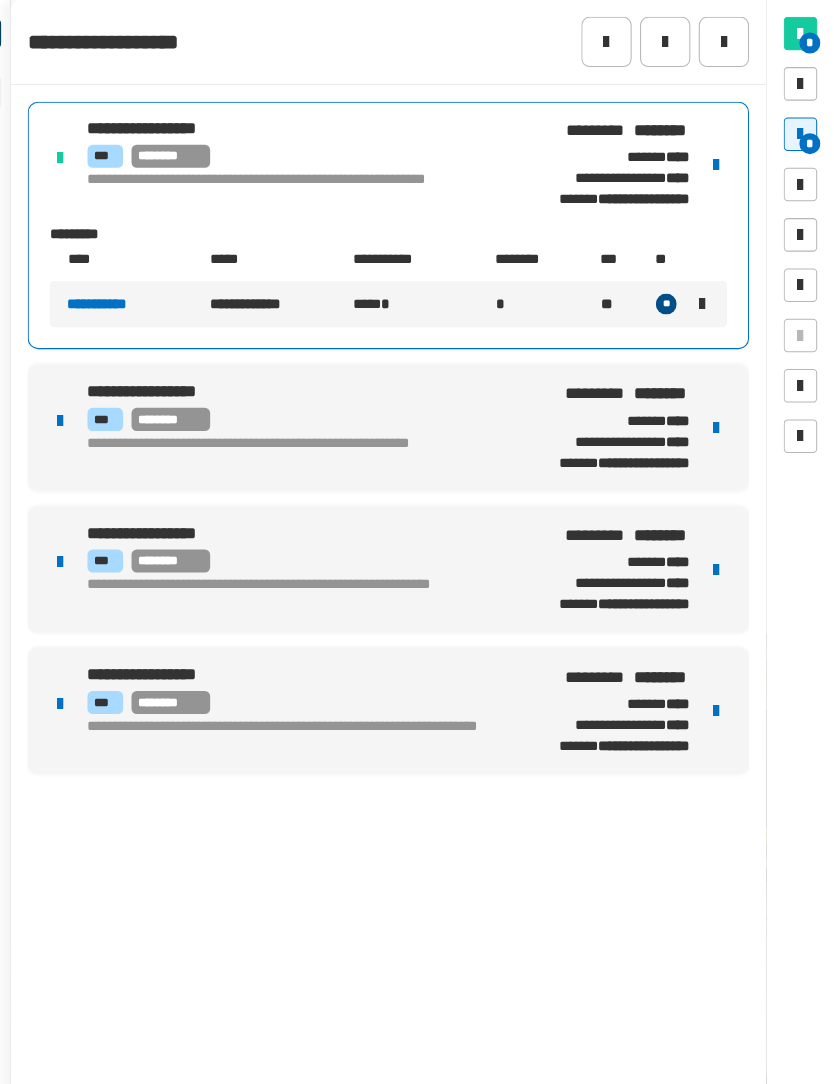 click on "**********" at bounding box center (409, 408) 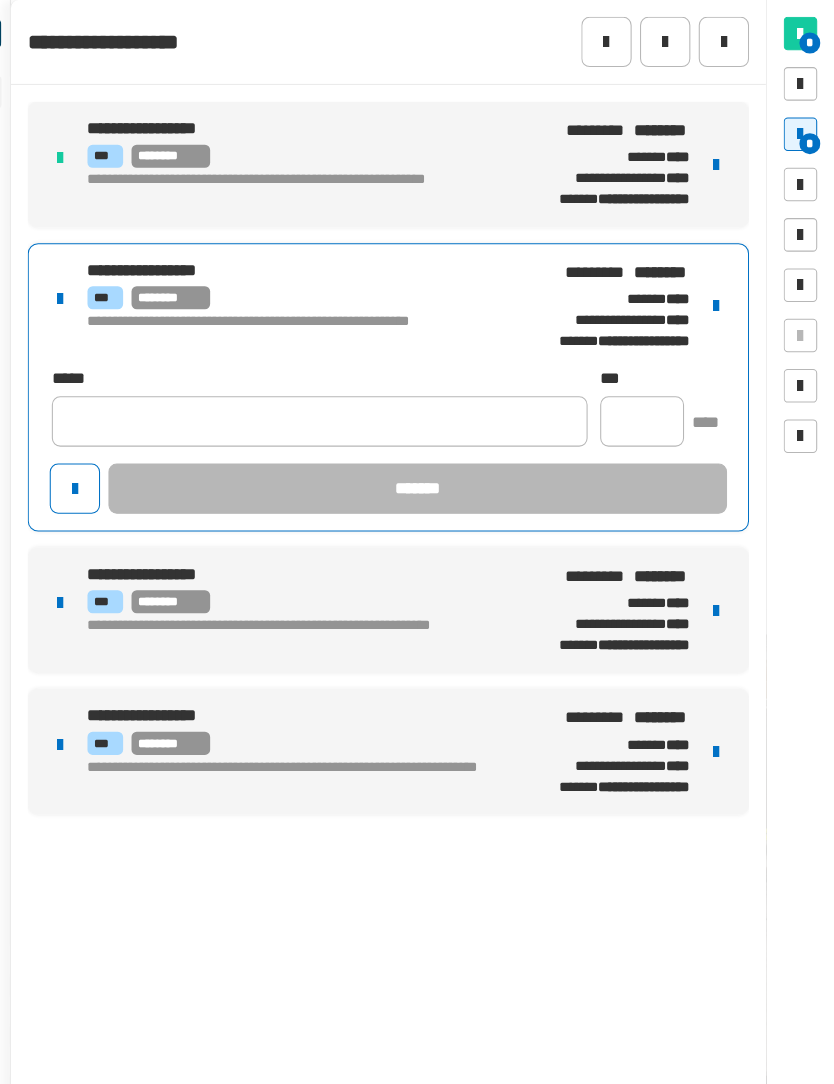 click on "**********" at bounding box center [409, 369] 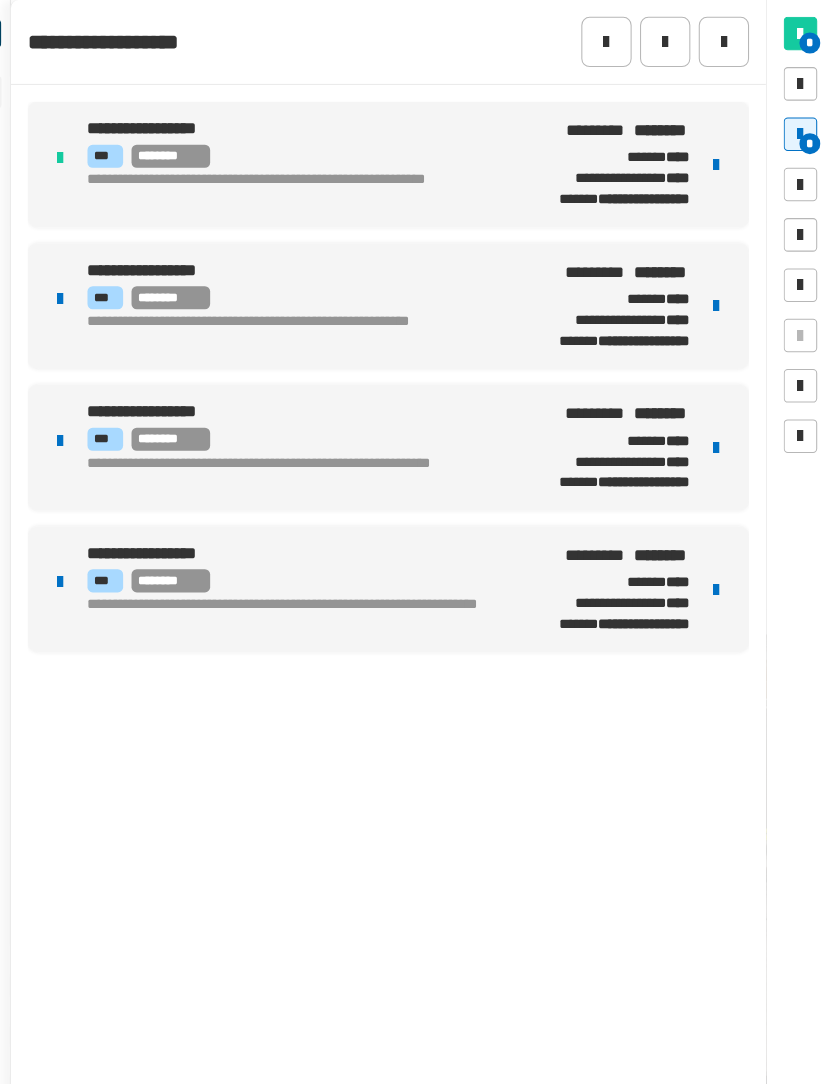 click at bounding box center (722, 292) 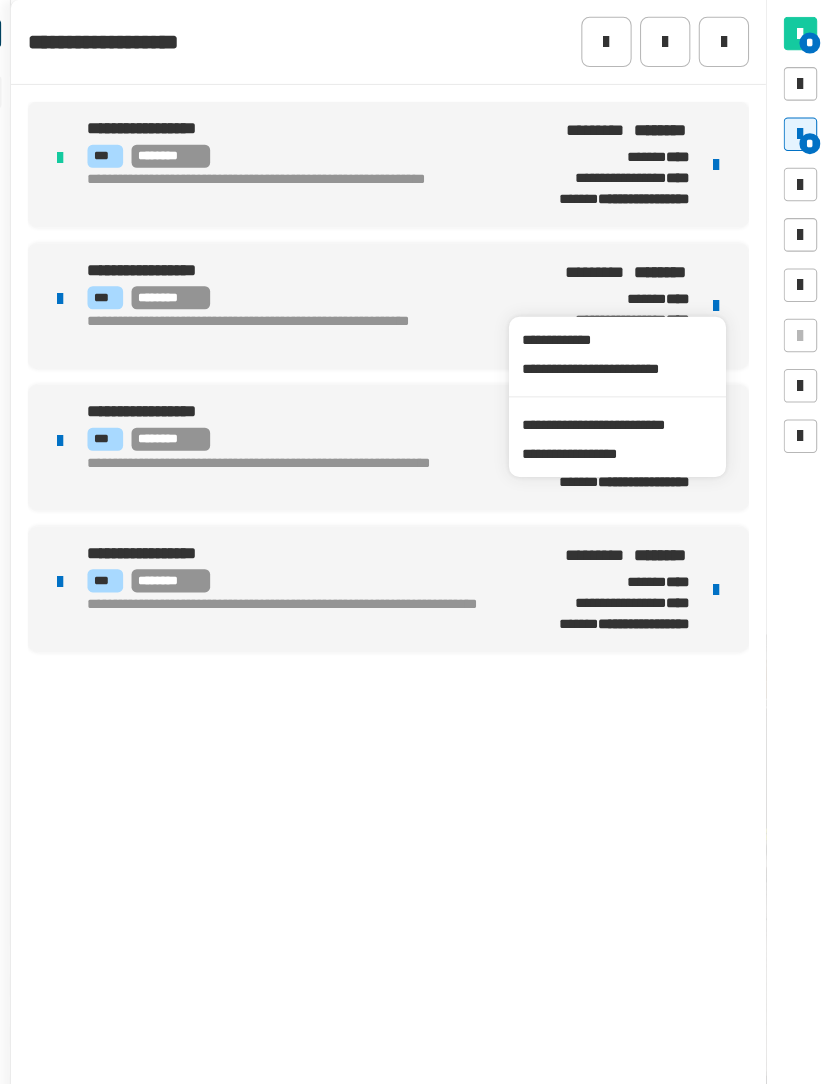 click on "**********" at bounding box center (627, 405) 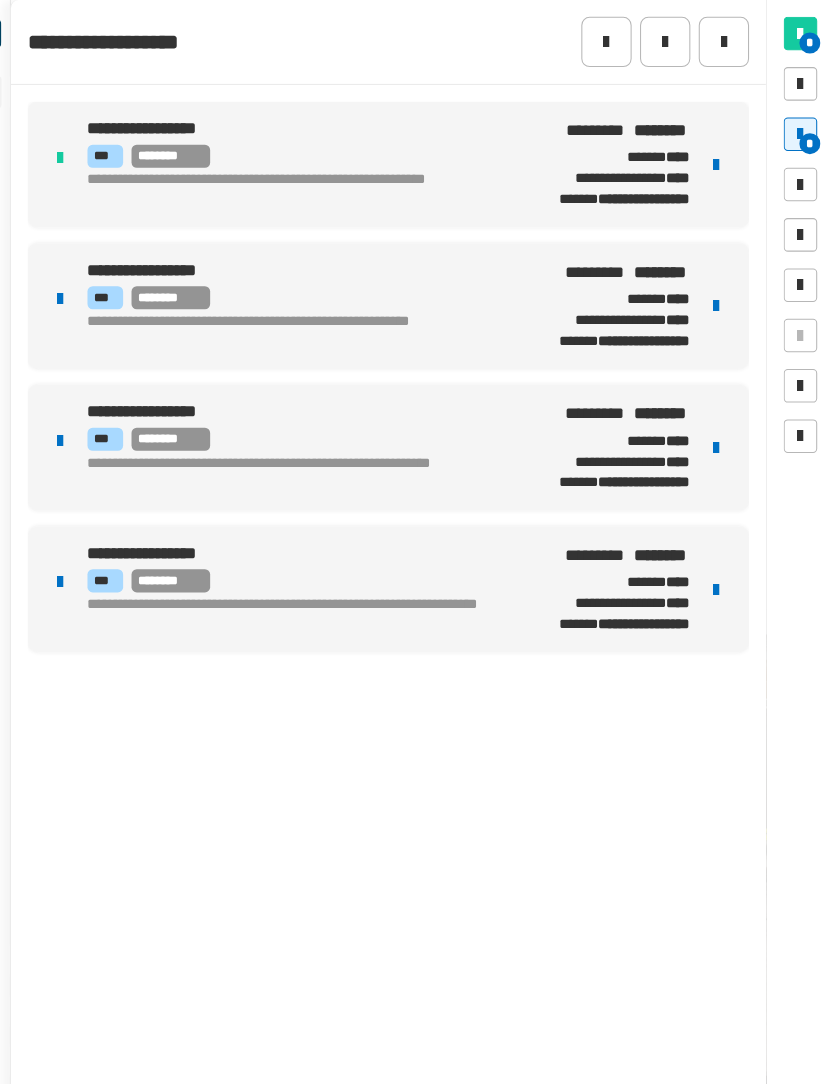 click on "*** ********" at bounding box center [318, 284] 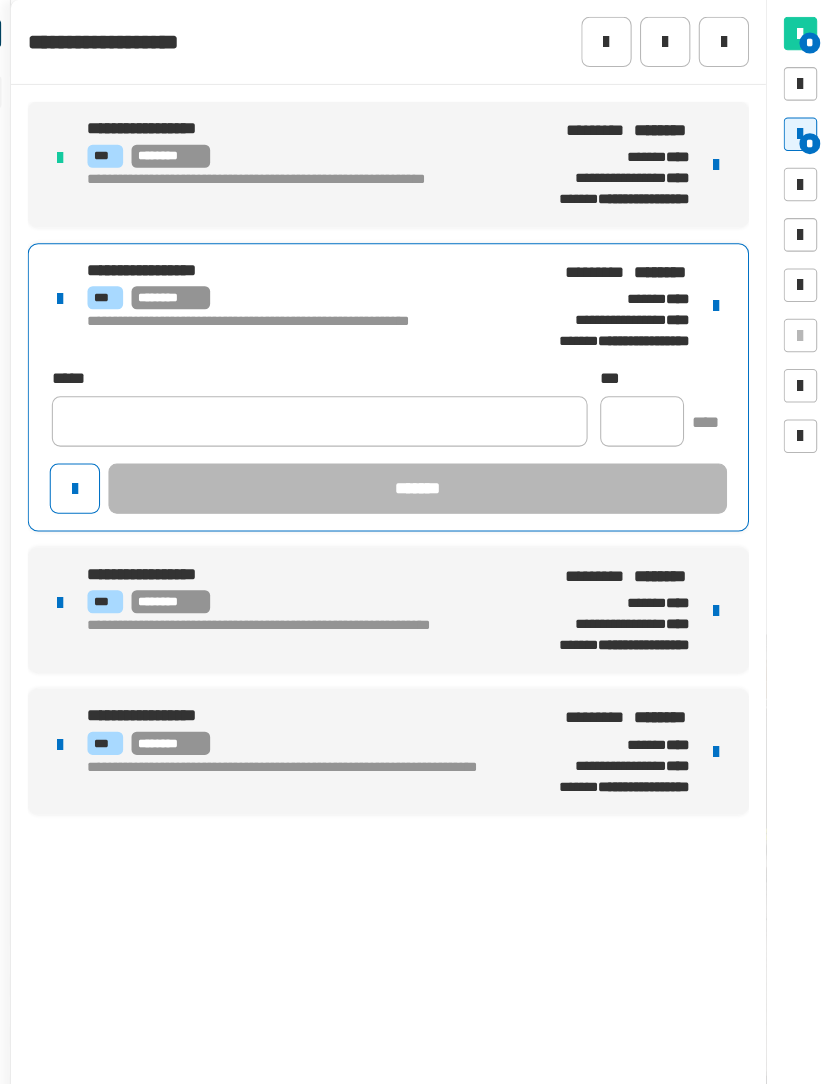 click on "**********" at bounding box center [318, 317] 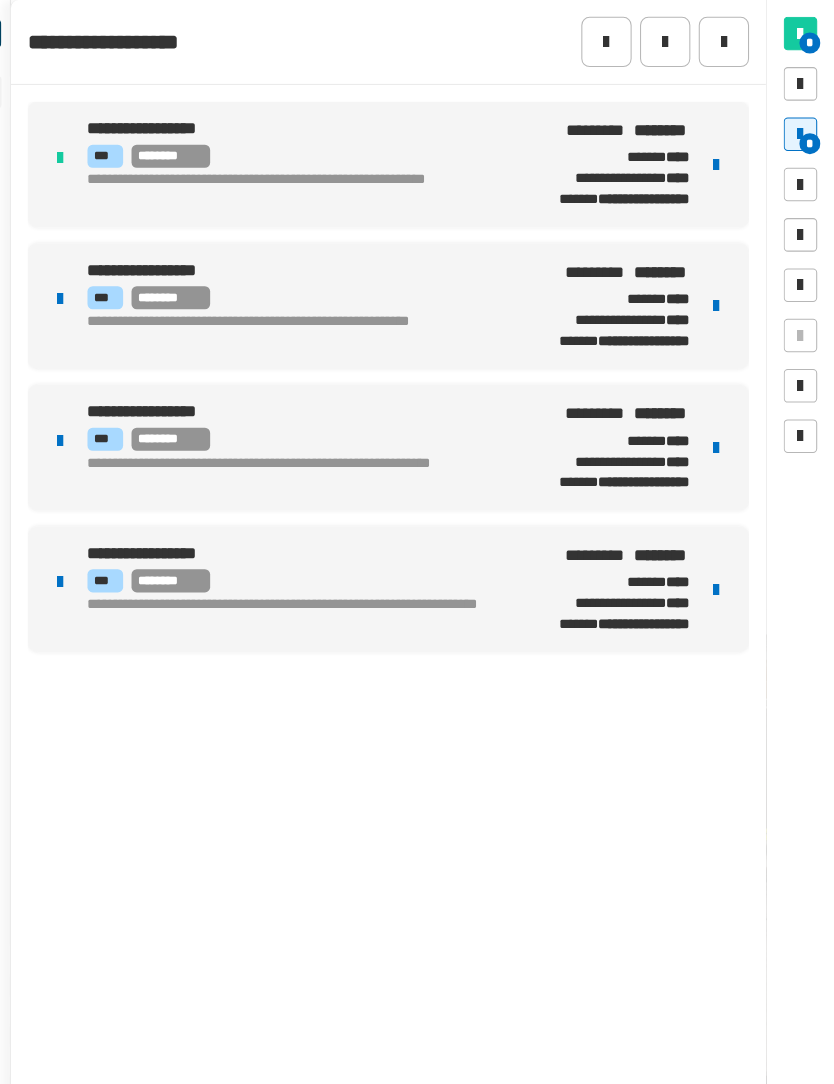 click on "**********" at bounding box center (318, 317) 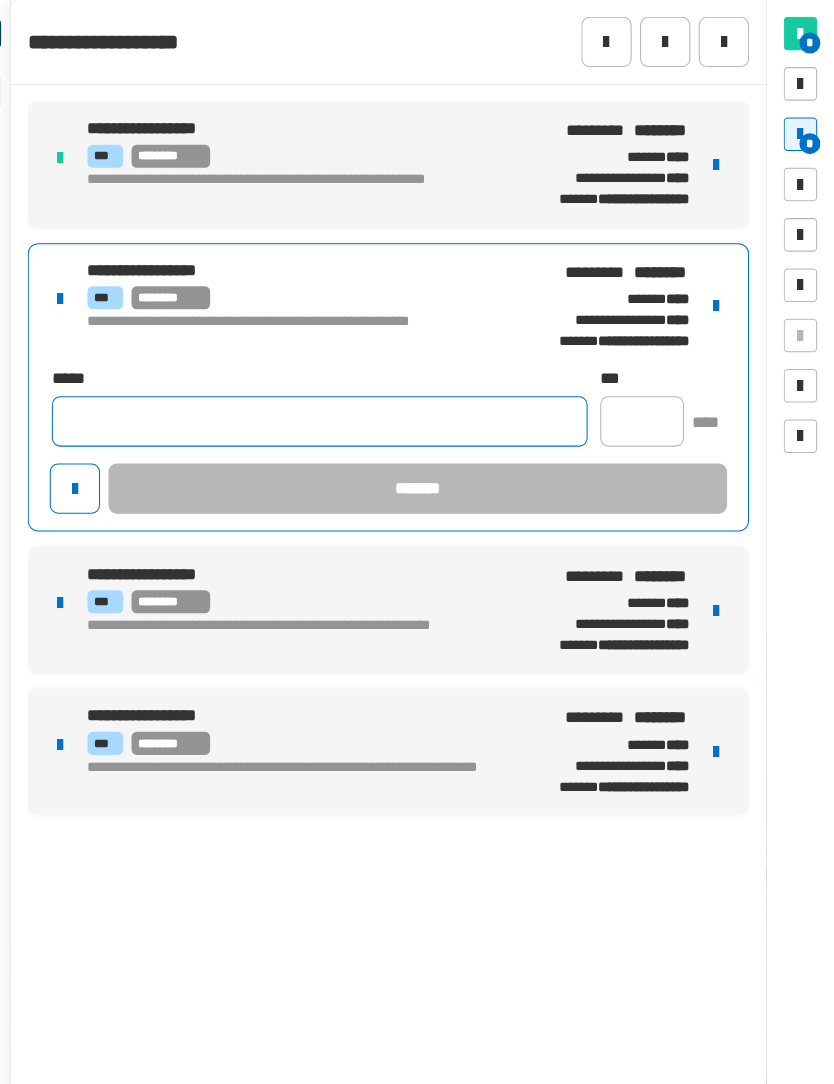 click 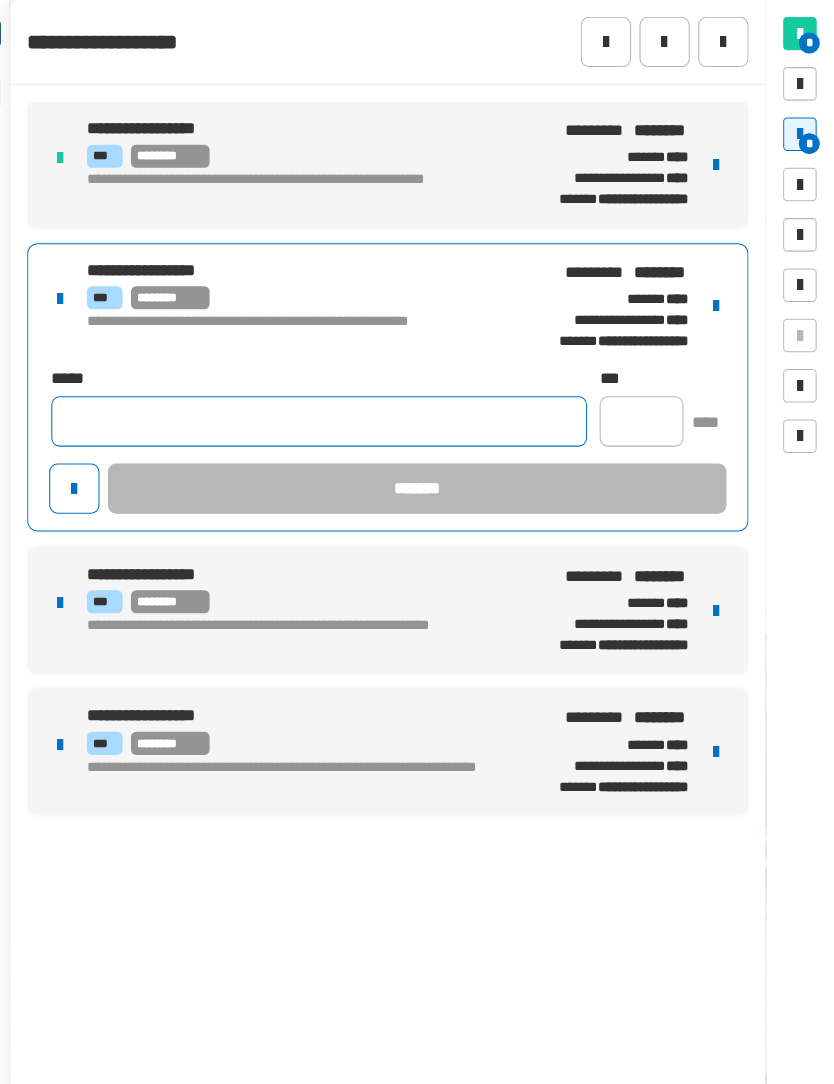 click 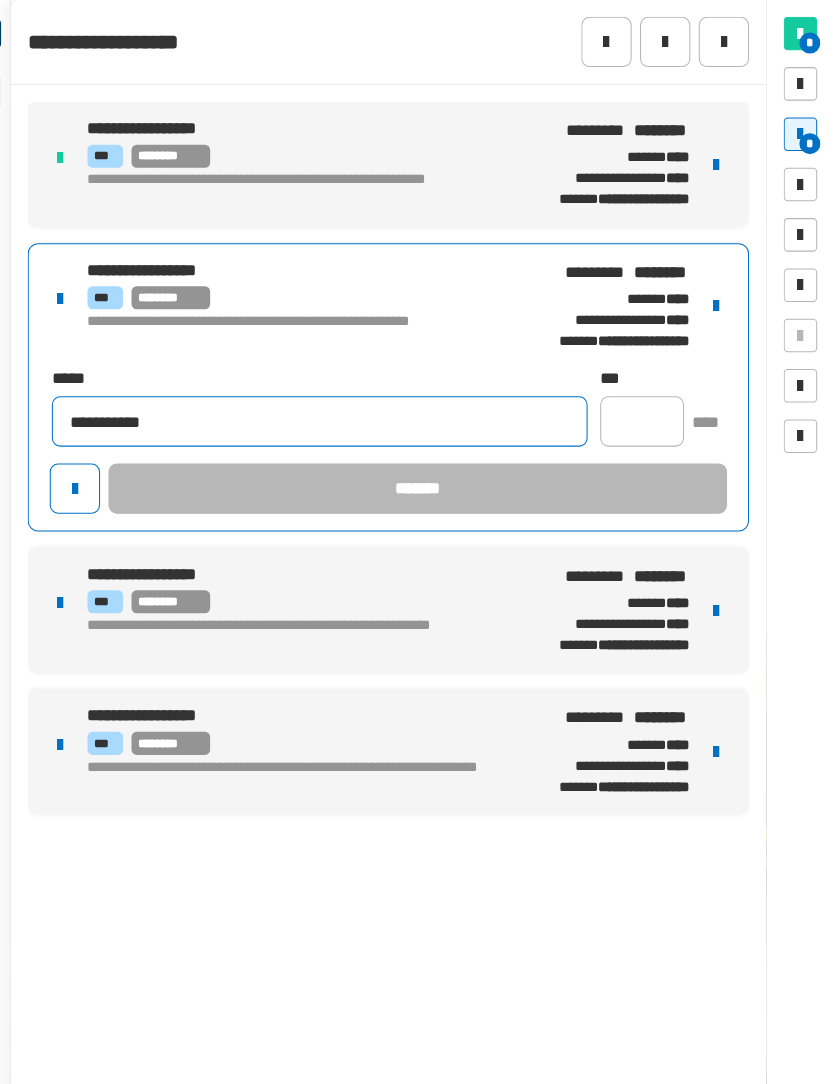 scroll, scrollTop: 0, scrollLeft: 0, axis: both 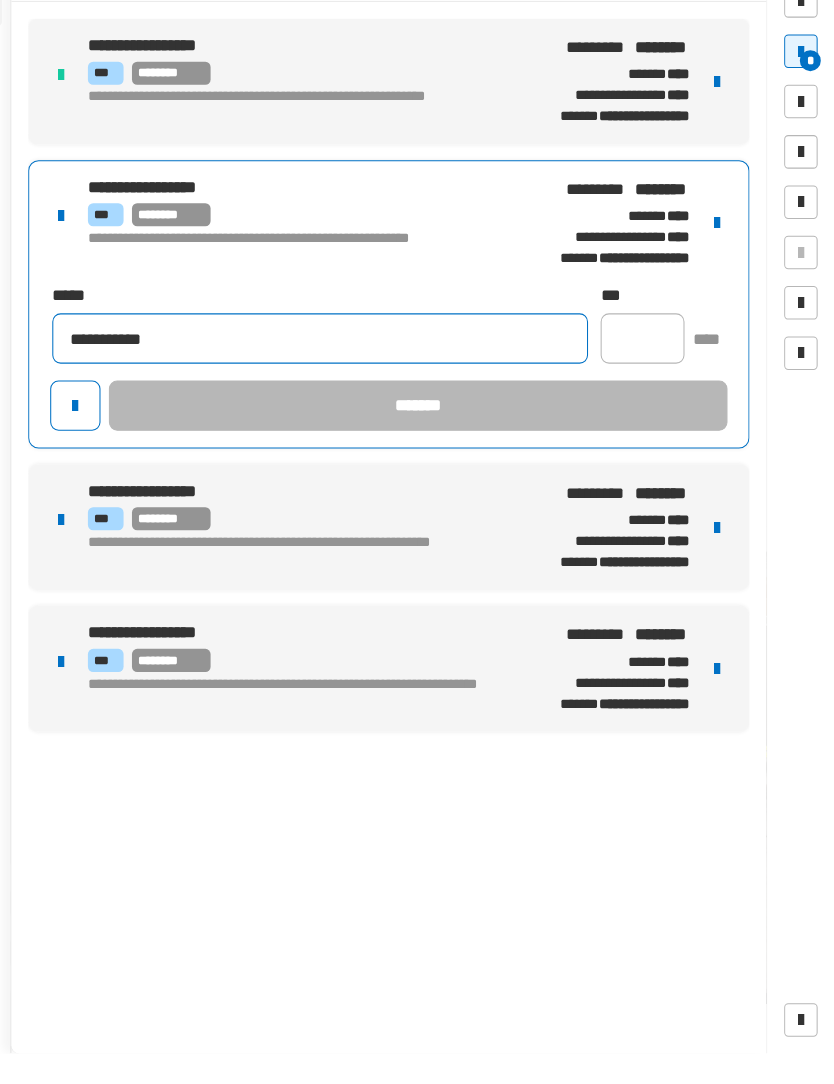 type on "**********" 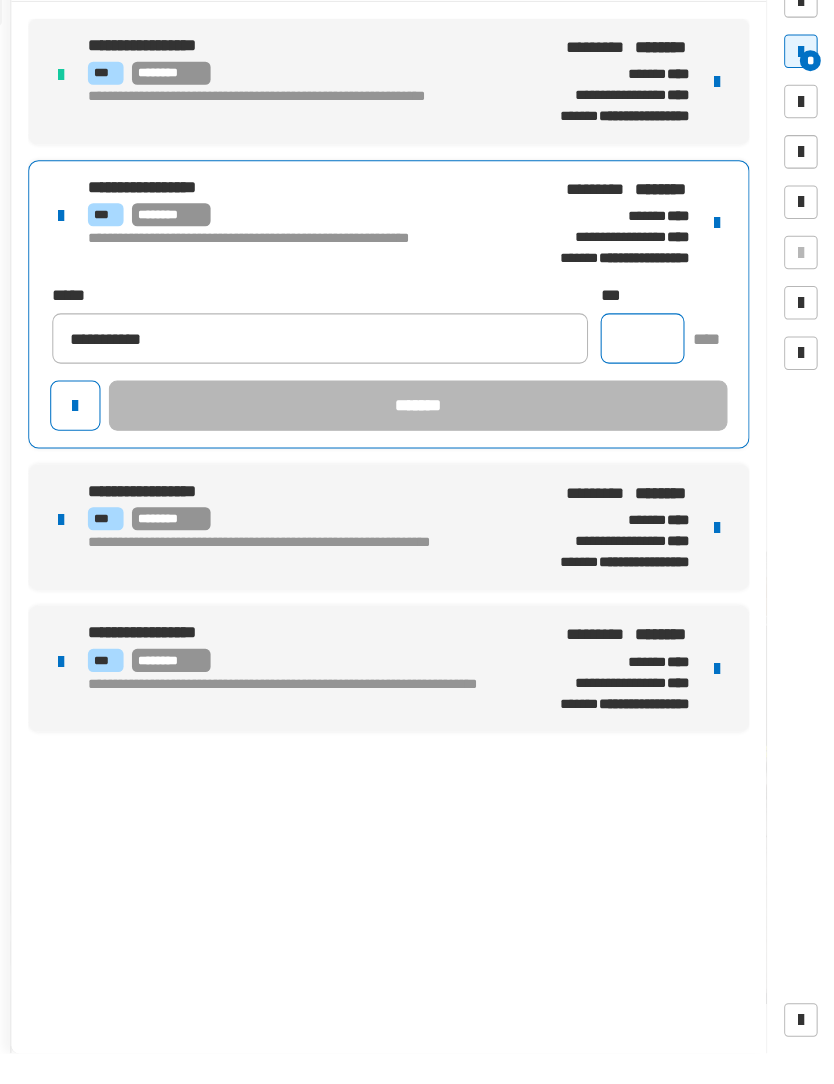 click 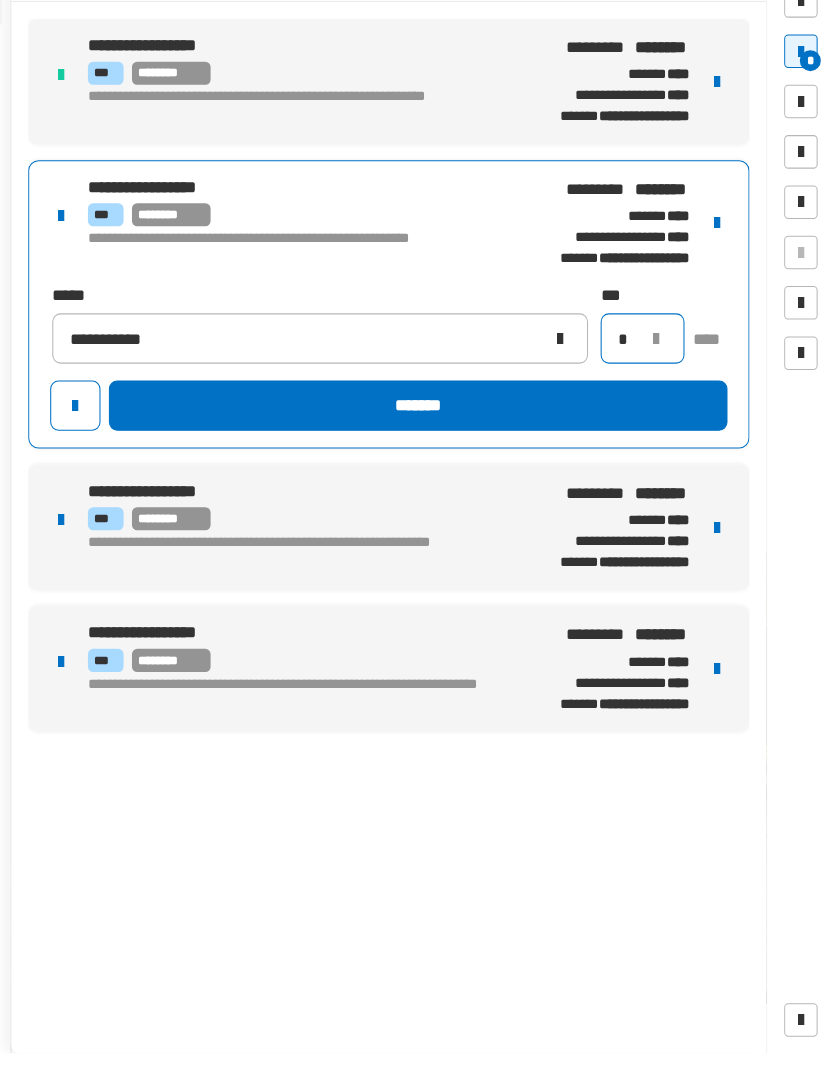 type on "*" 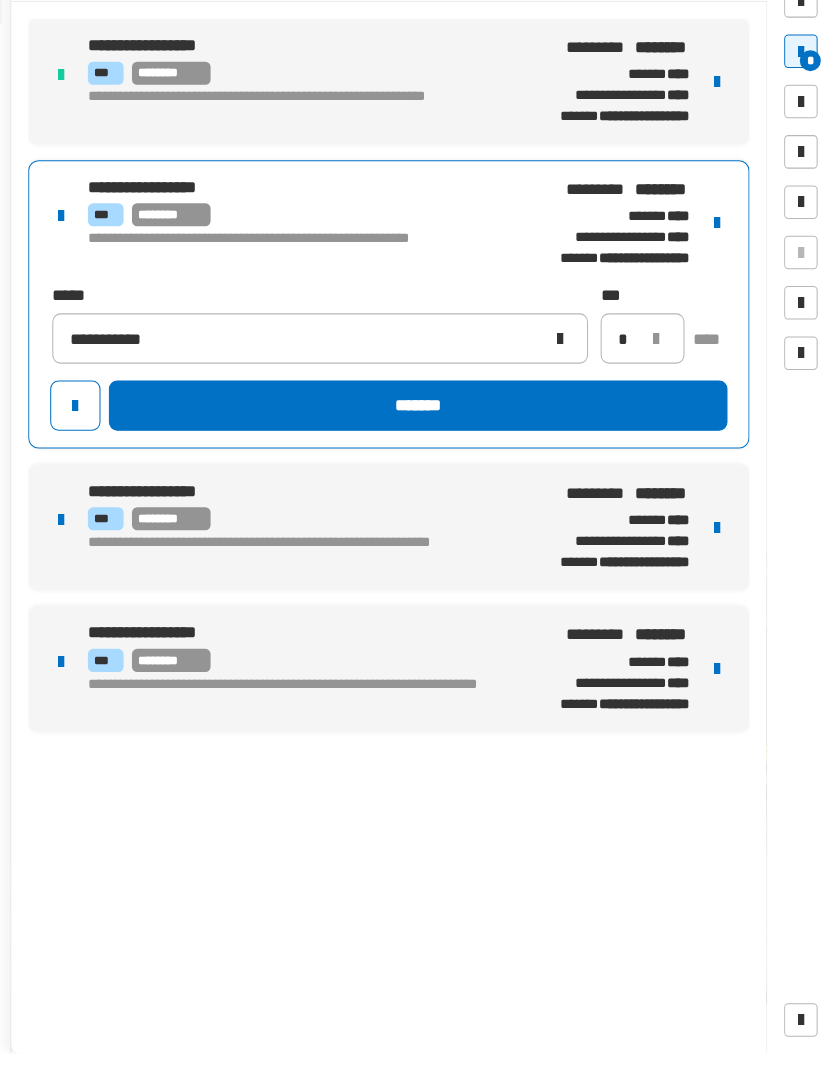 click on "*******" 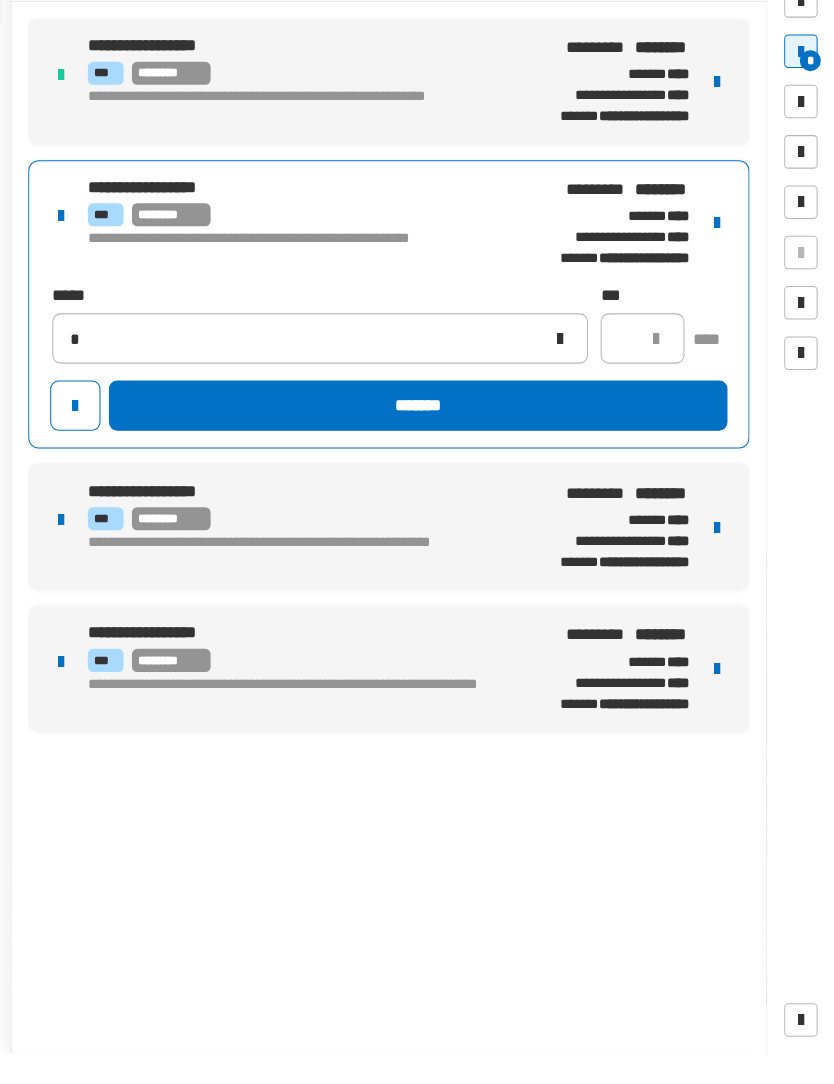 type 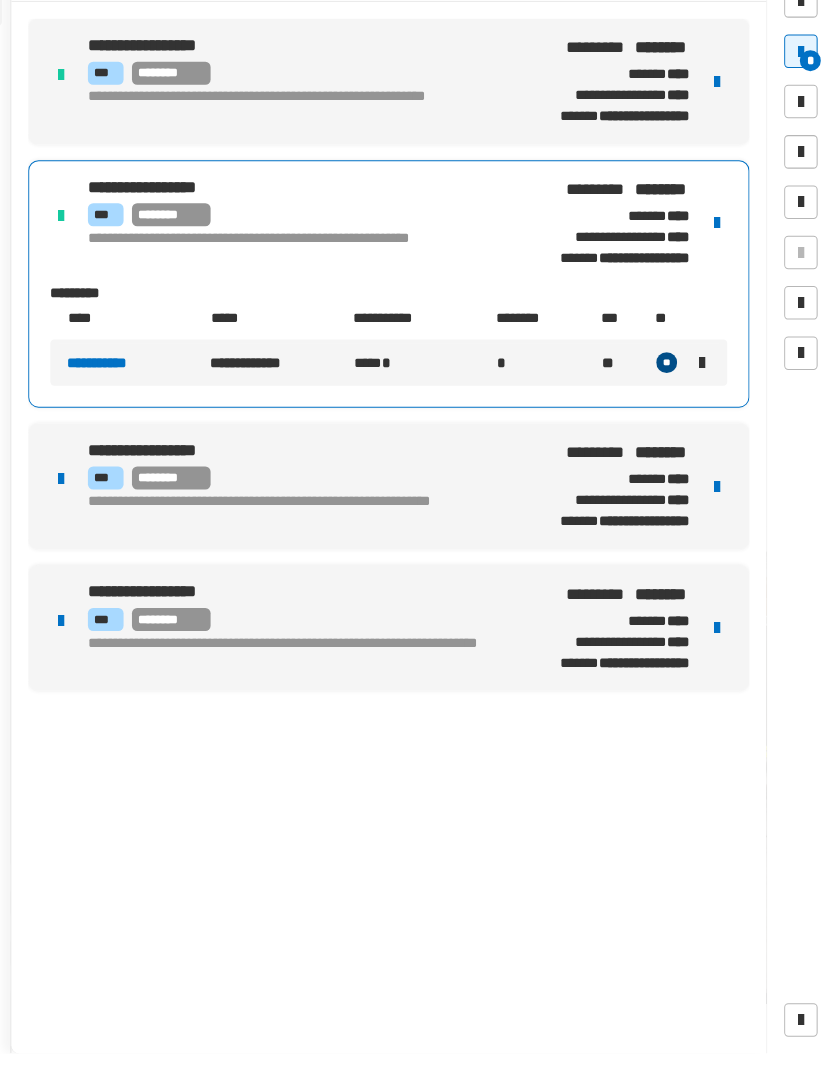 click on "**********" at bounding box center (409, 543) 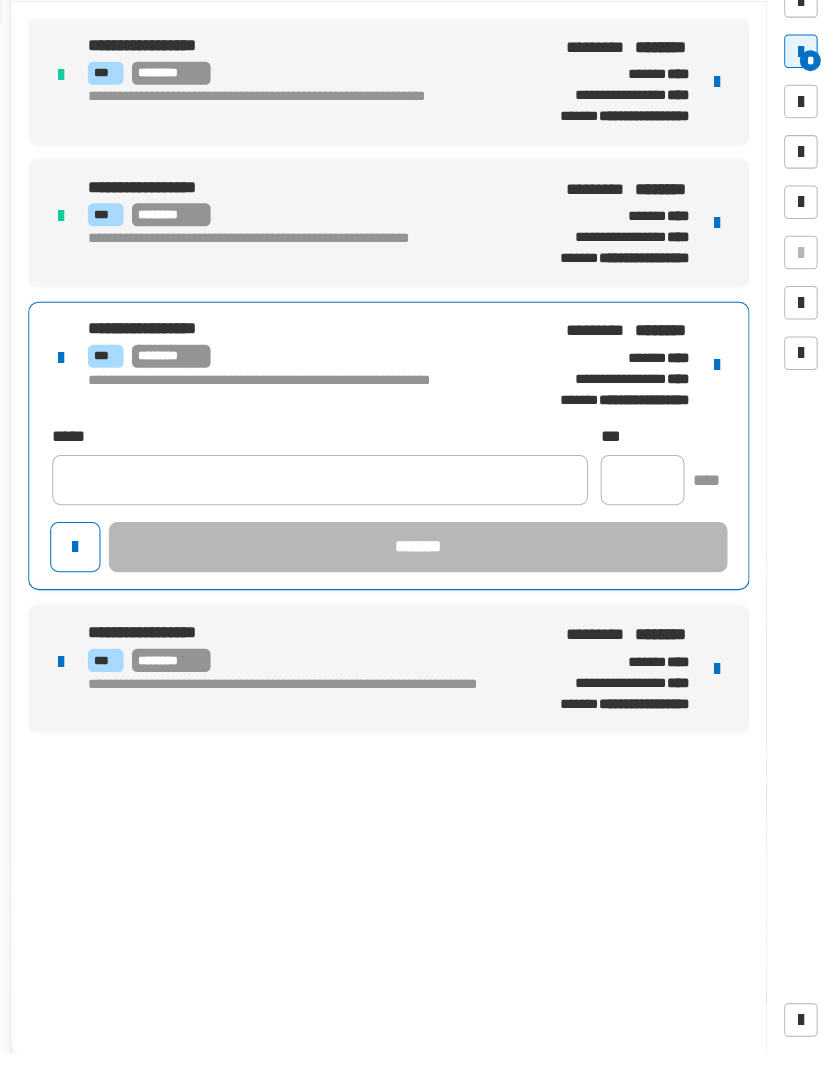 click on "**********" at bounding box center (409, 437) 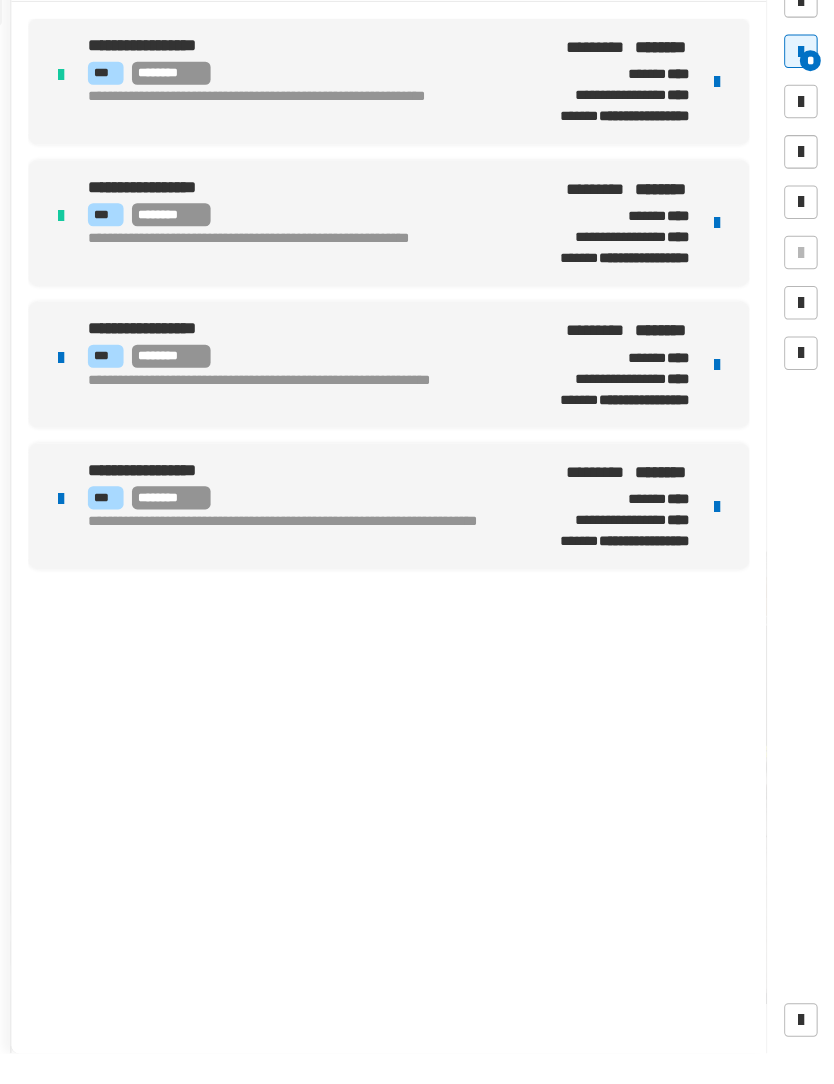 click on "**********" at bounding box center [409, 427] 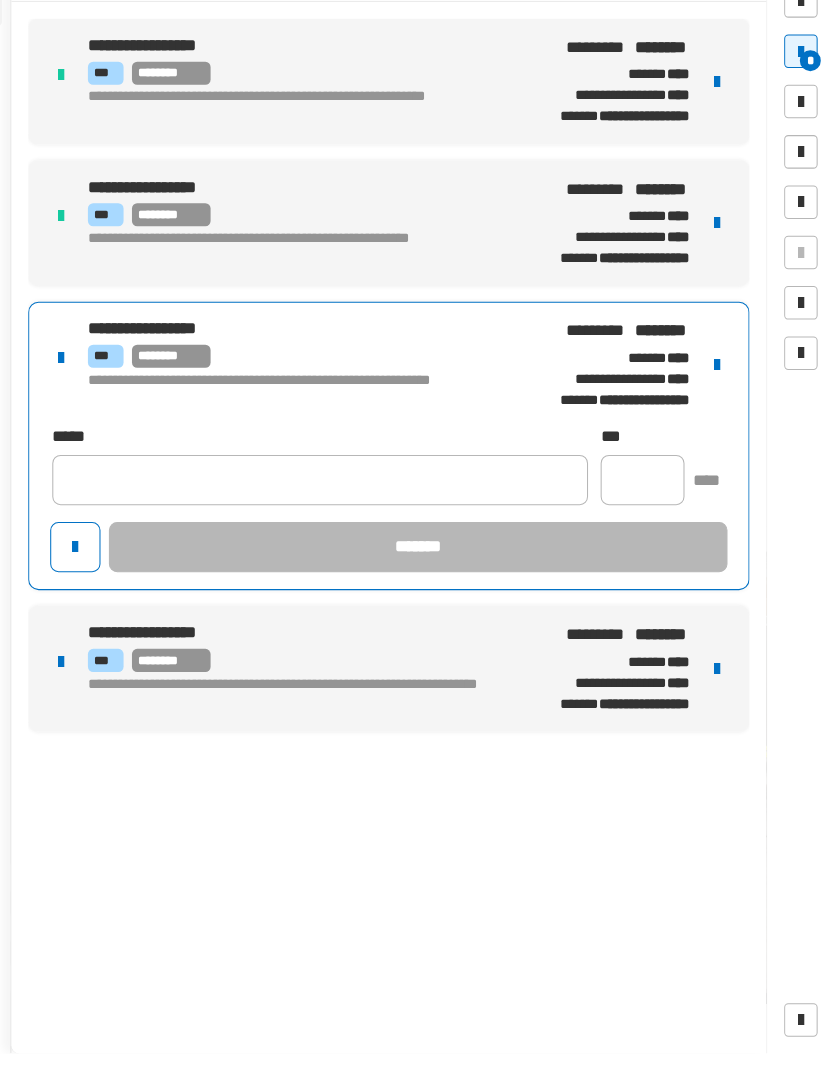 click at bounding box center [722, 427] 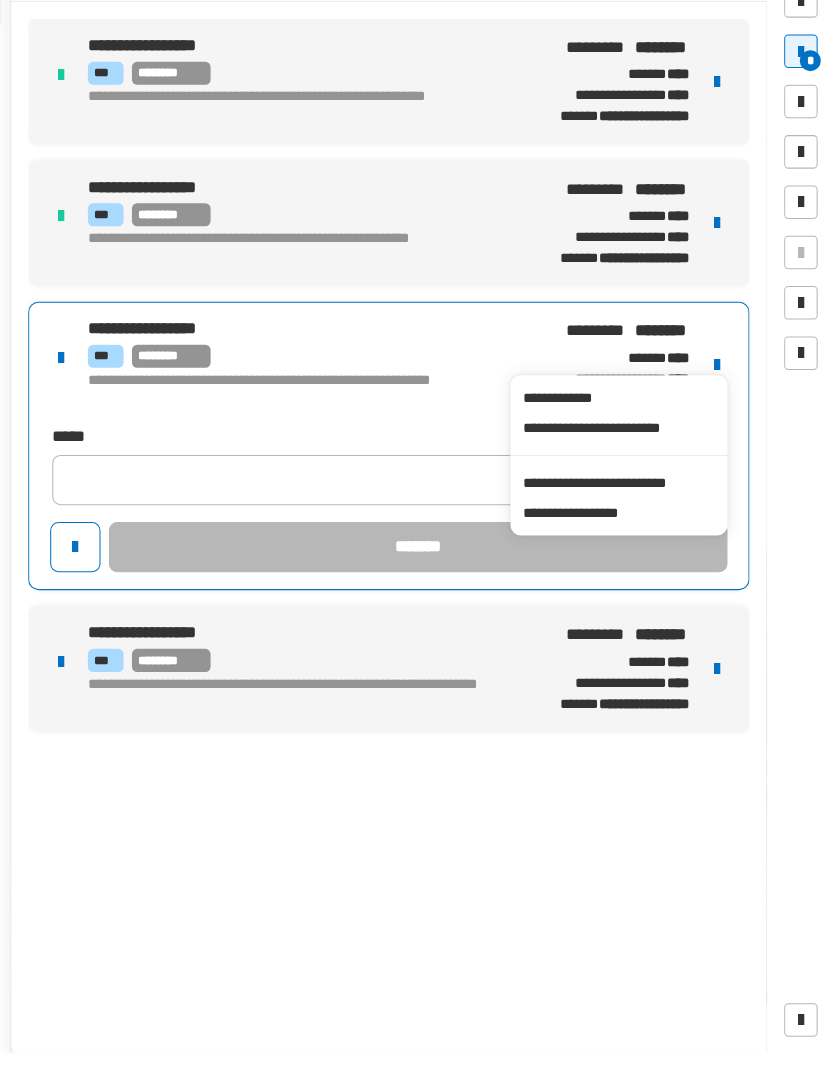 click on "**********" at bounding box center [628, 568] 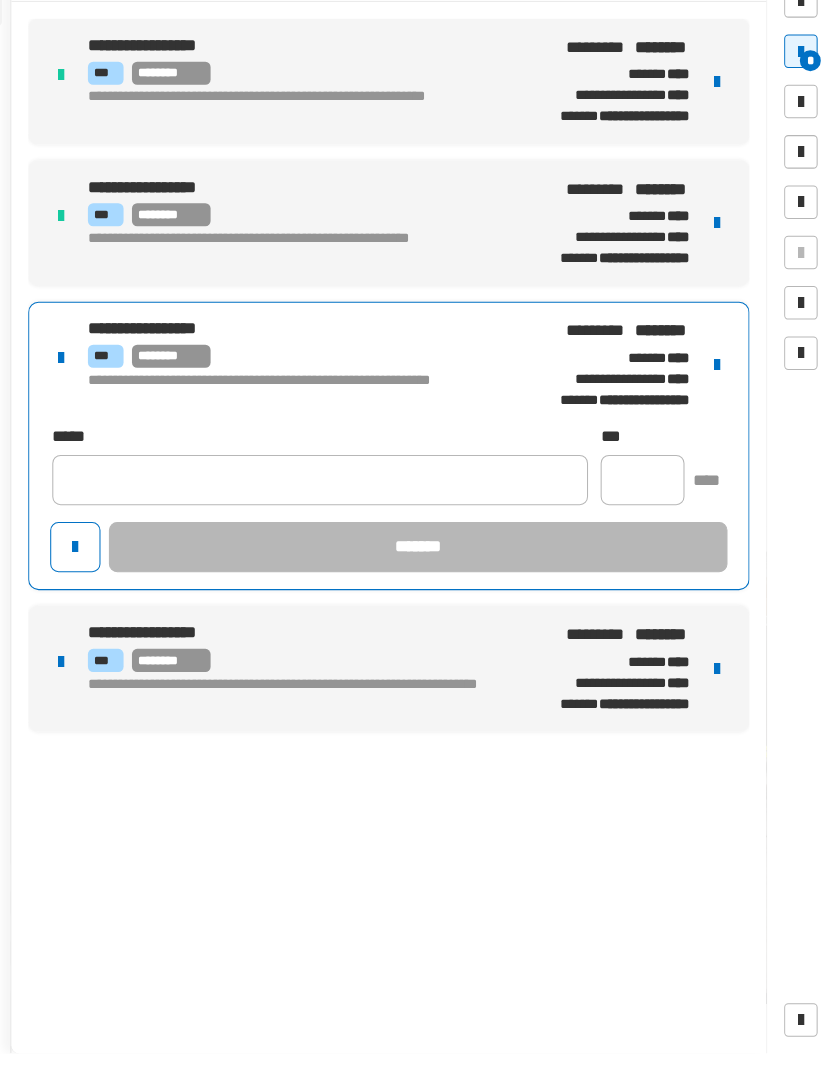 click at bounding box center [722, 427] 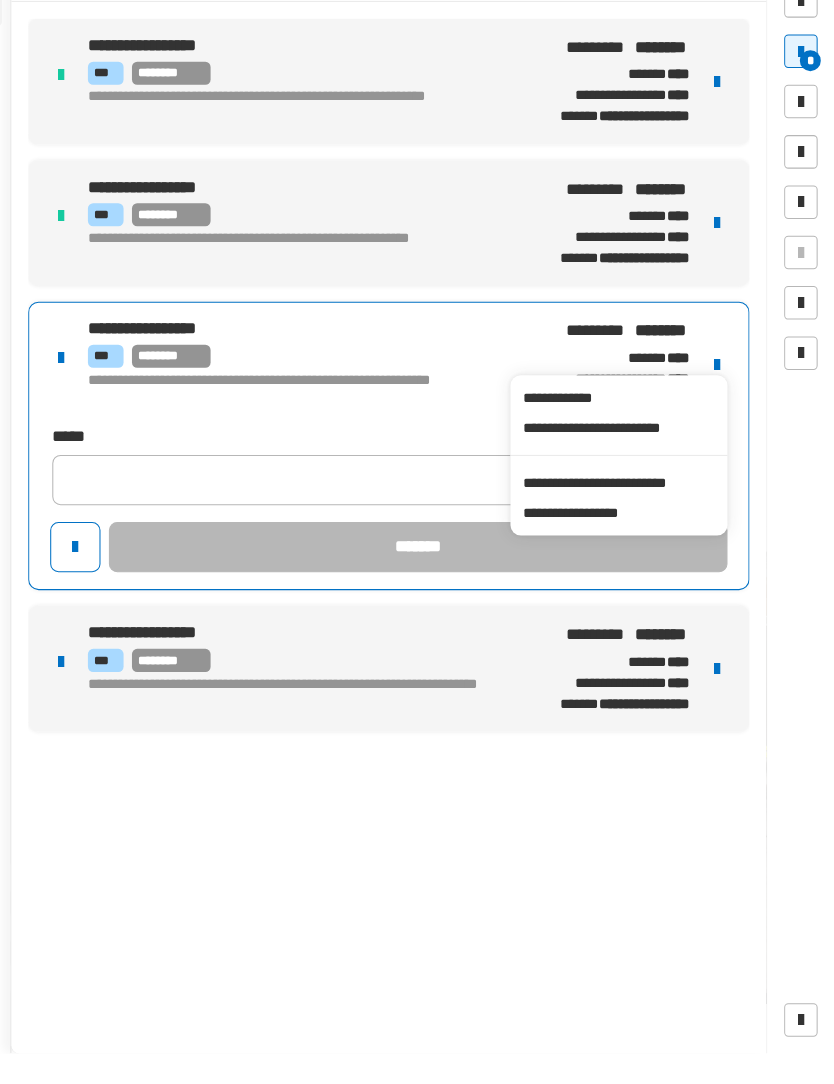 click on "**********" at bounding box center [628, 568] 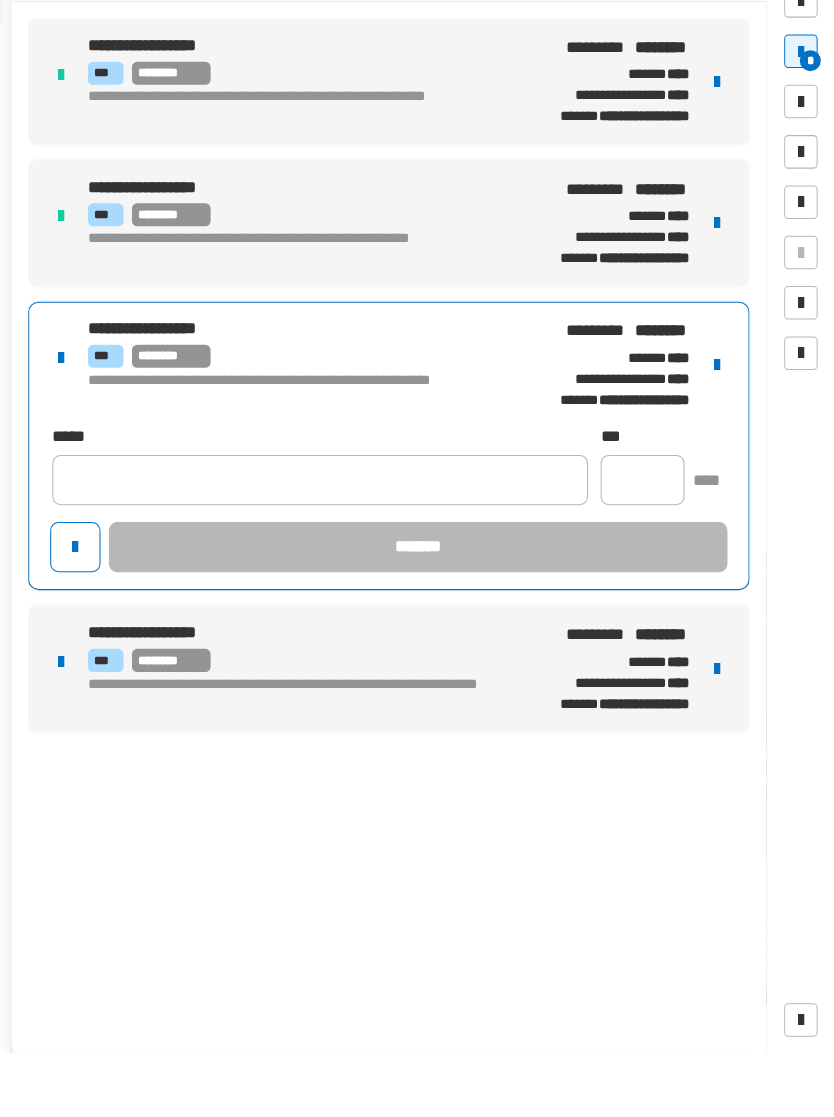 click at bounding box center (722, 427) 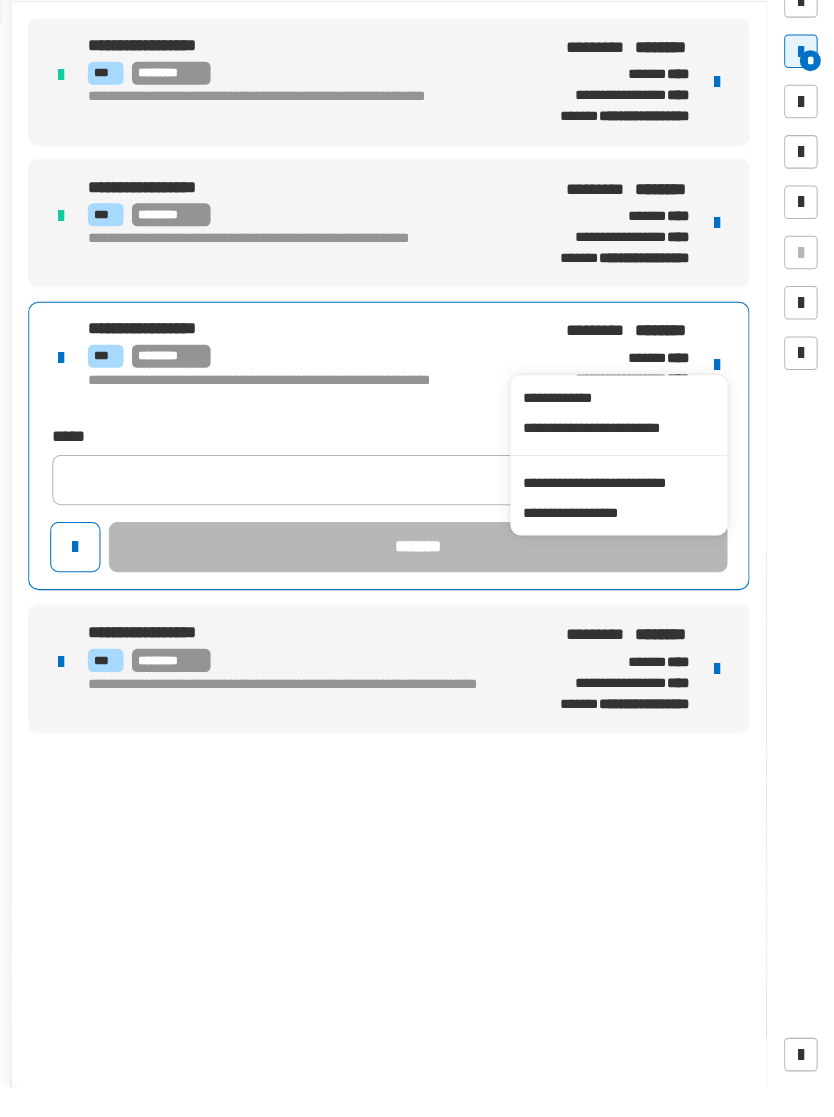 click on "**********" at bounding box center (628, 568) 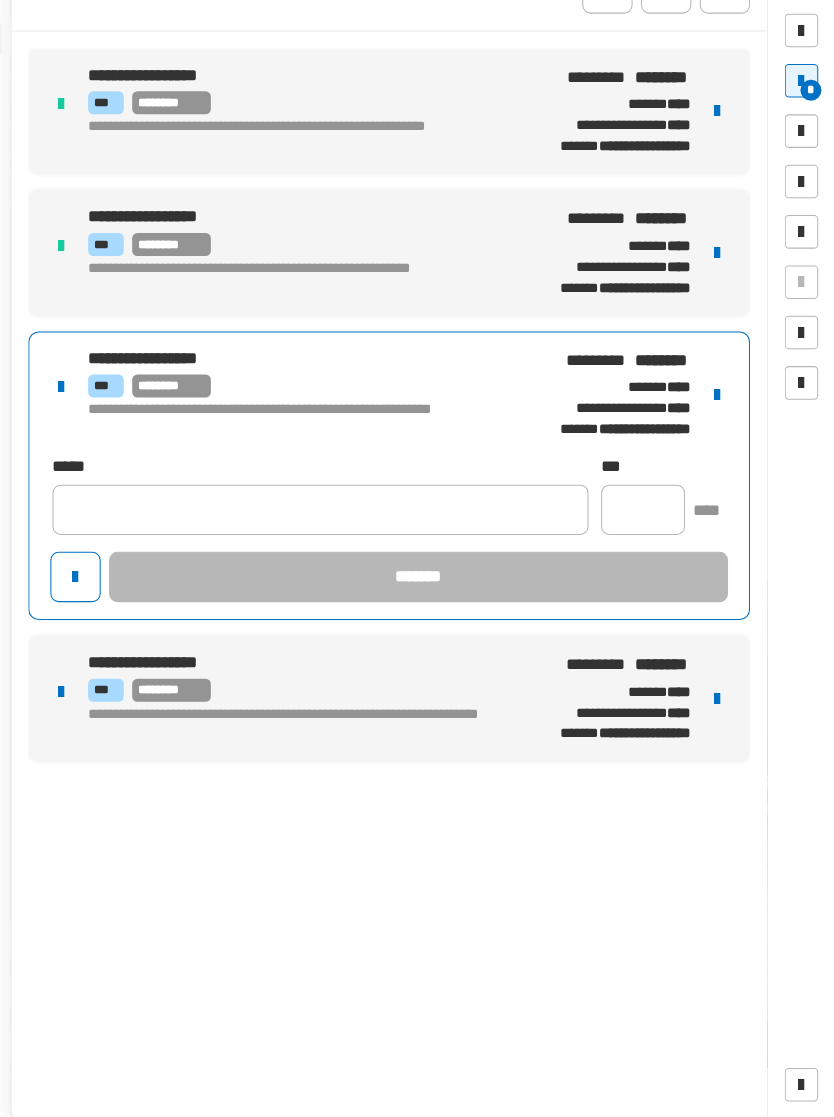 click at bounding box center [722, 427] 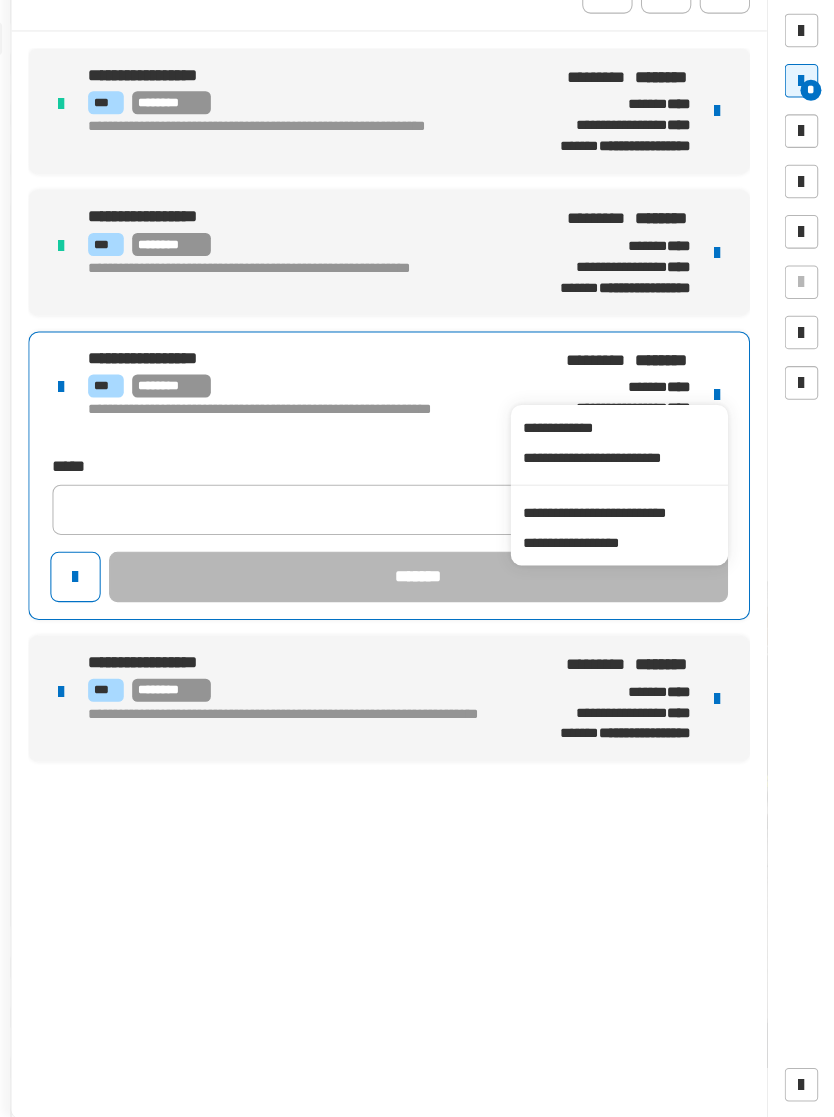 click on "**********" at bounding box center (628, 540) 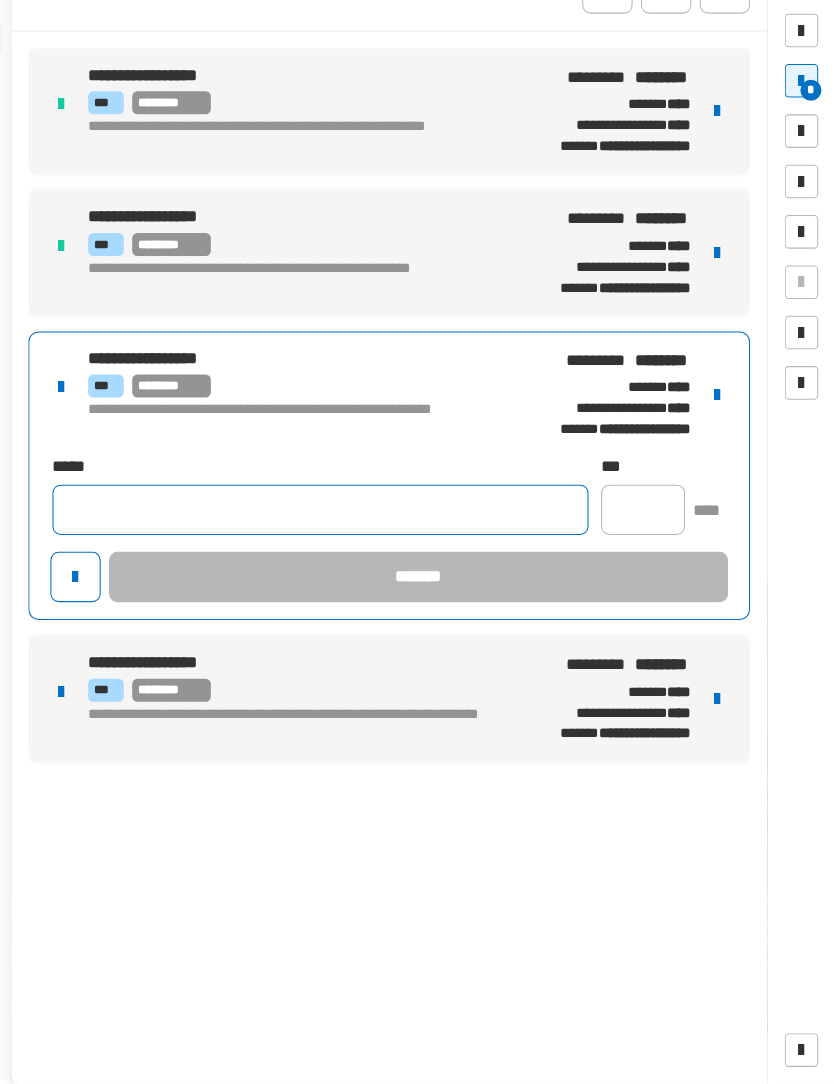 click 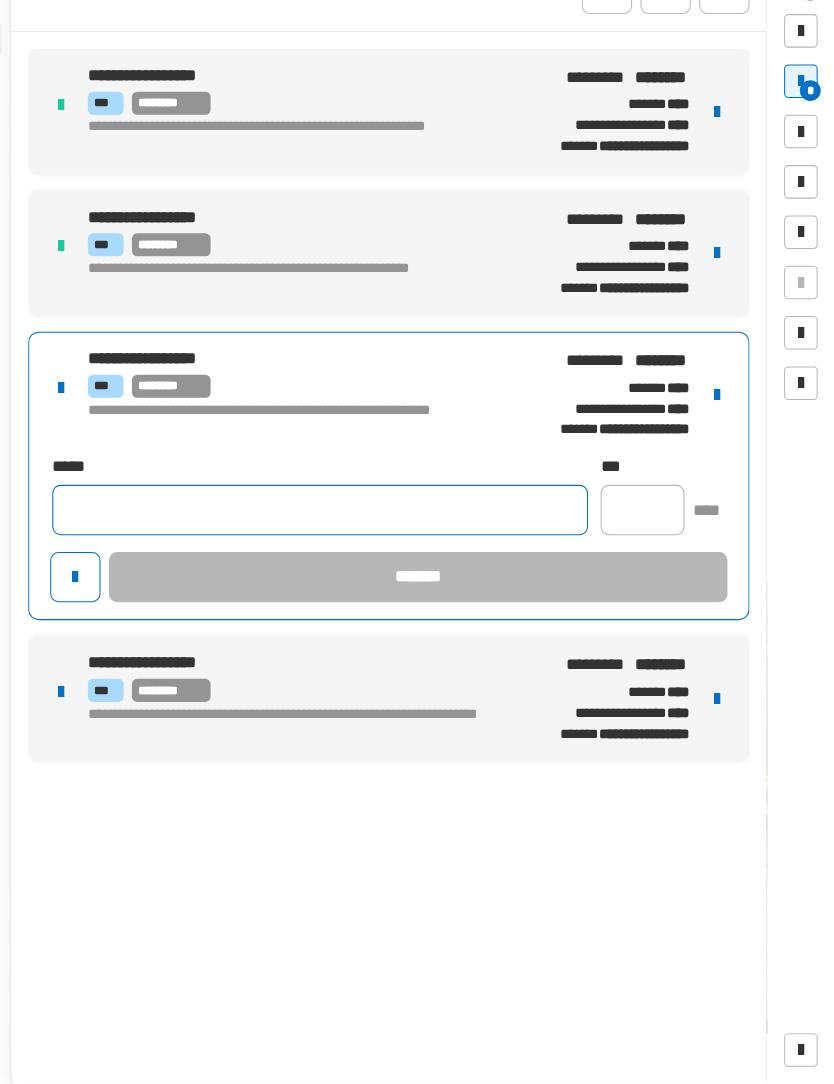 click 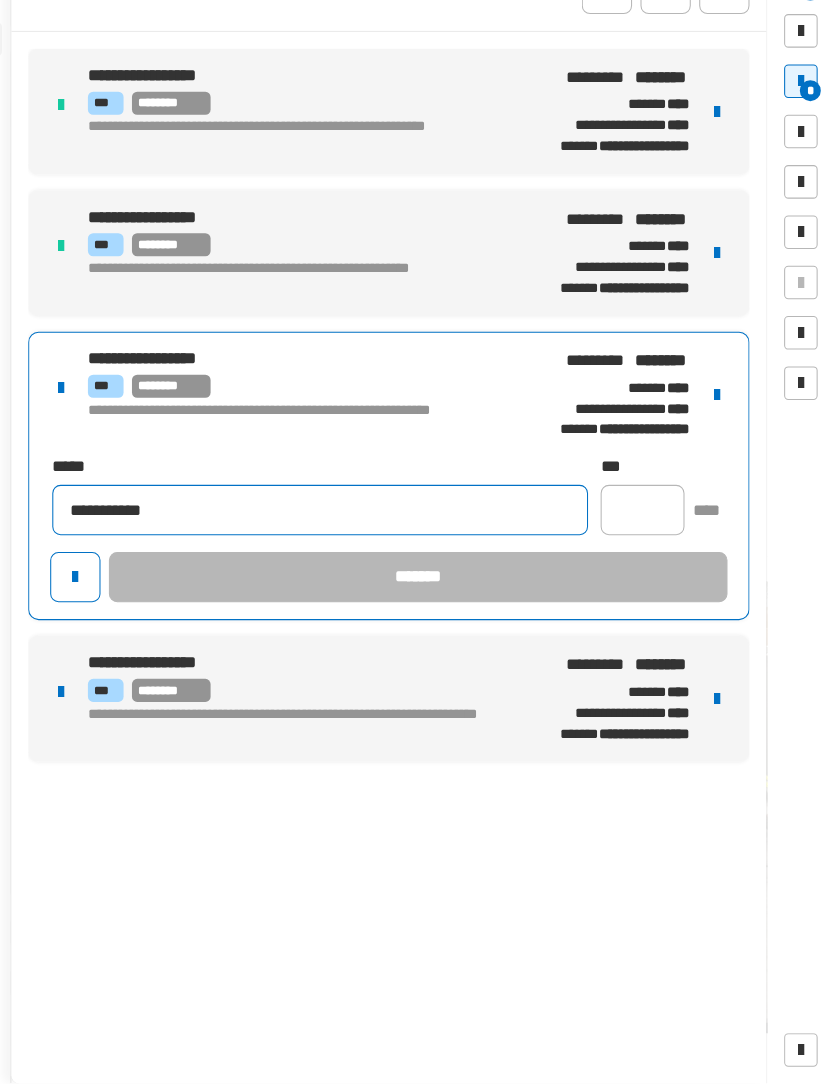 type on "**********" 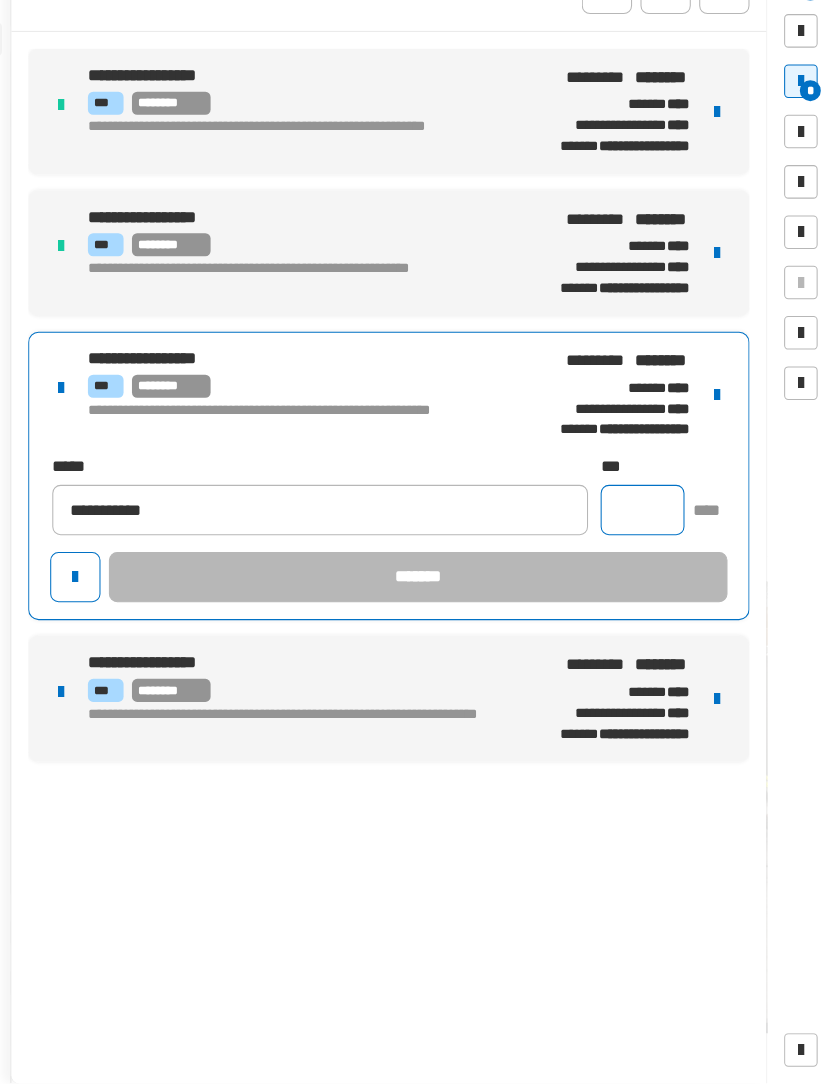 click 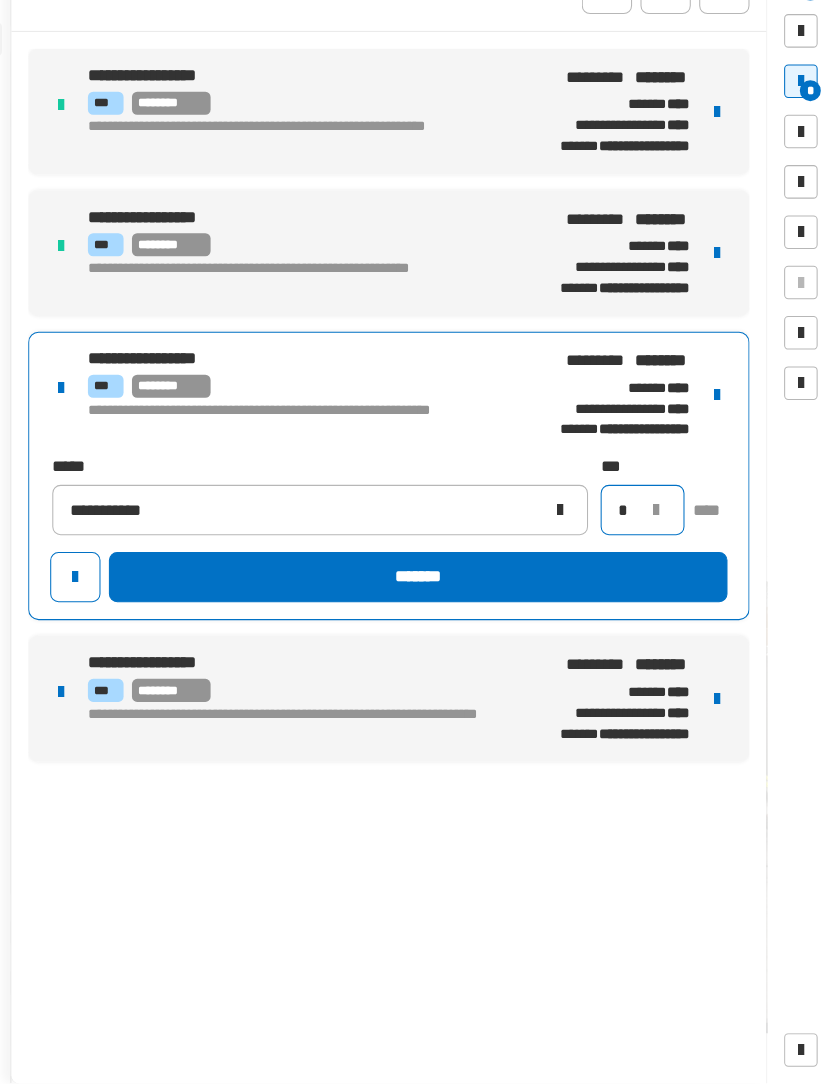type on "*" 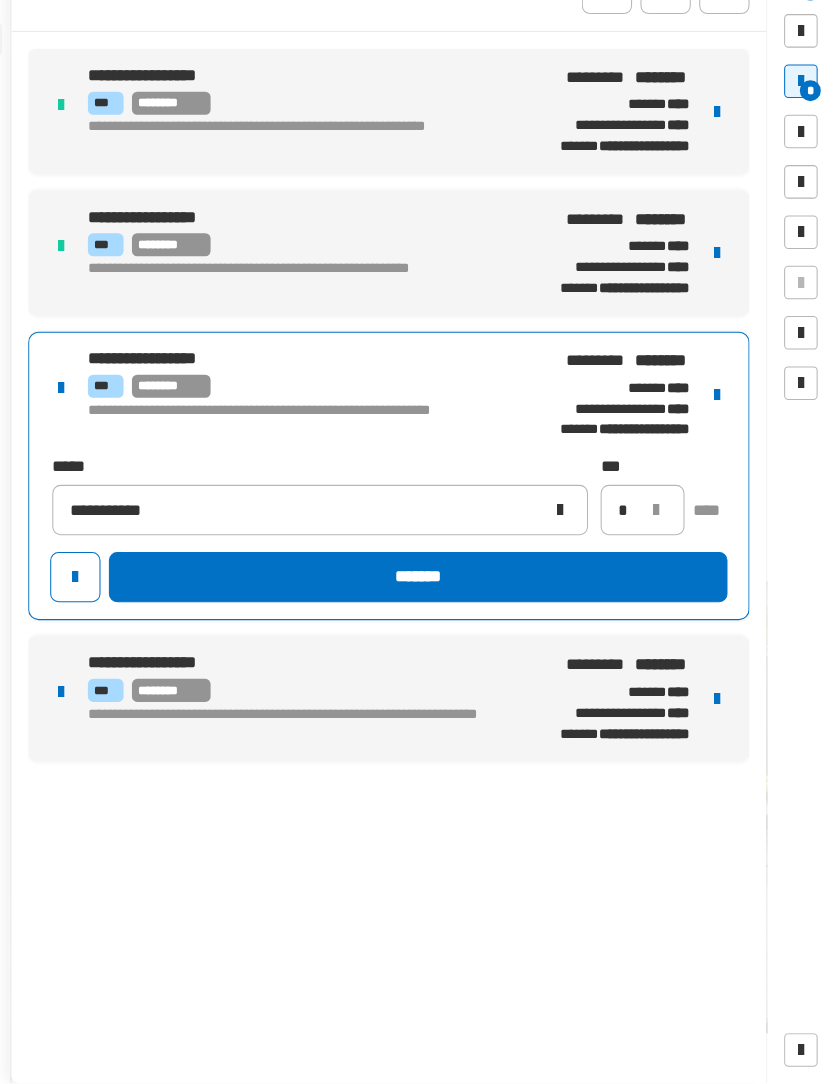 click on "*******" 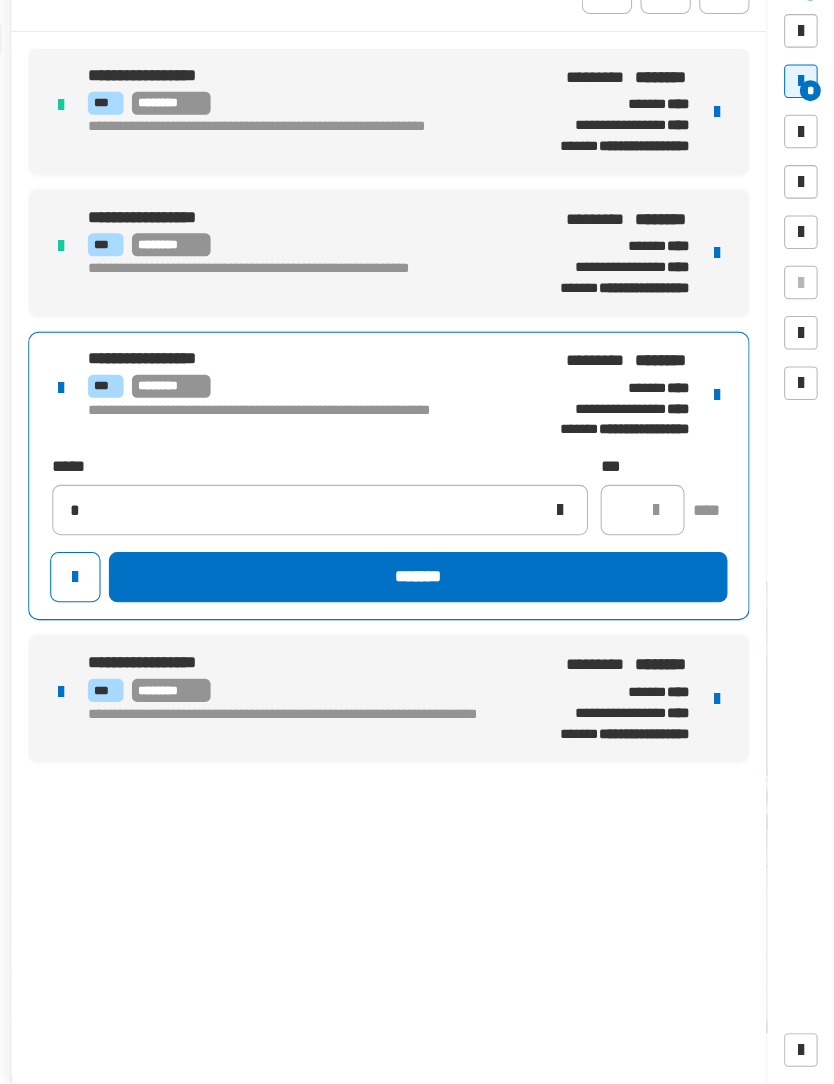 type 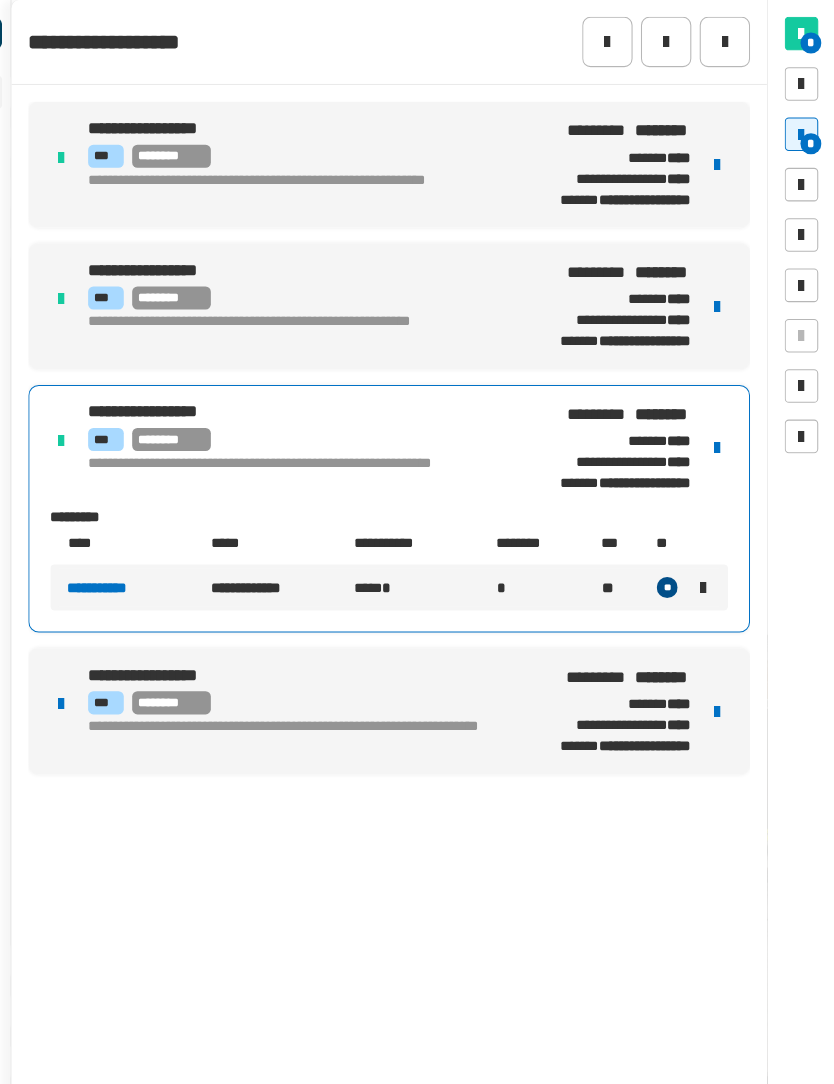 click on "**********" at bounding box center (409, 678) 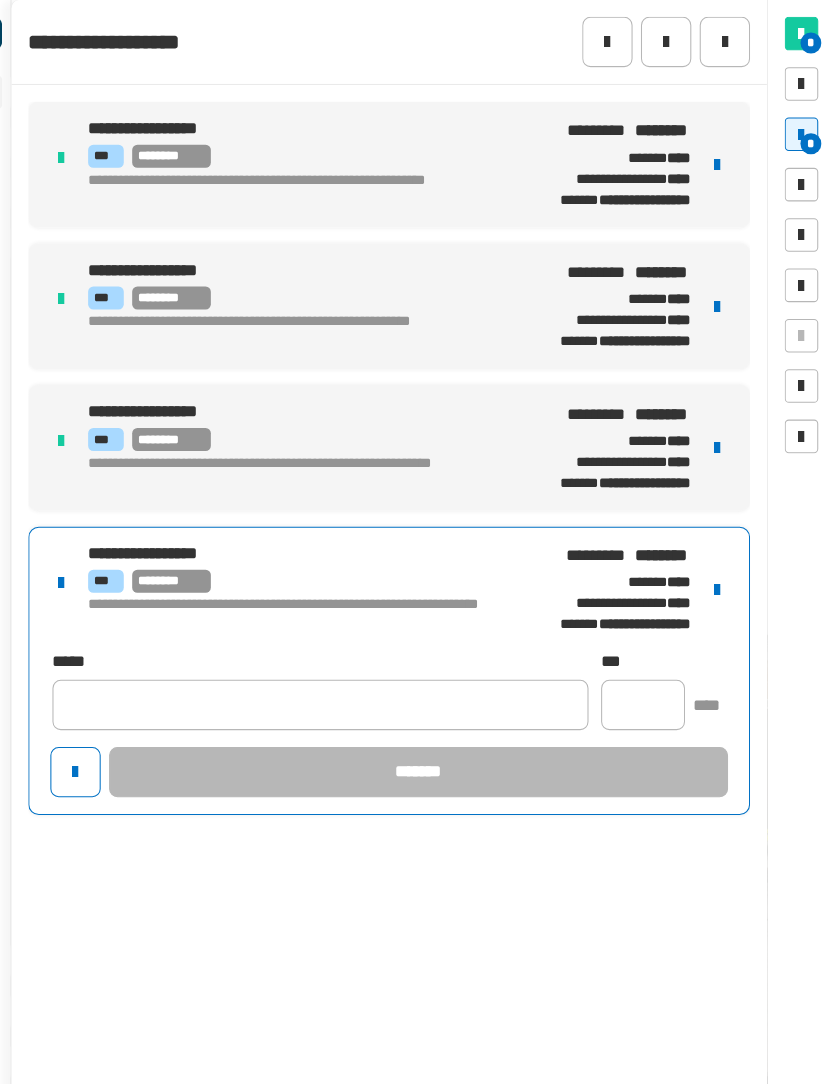 click at bounding box center [722, 562] 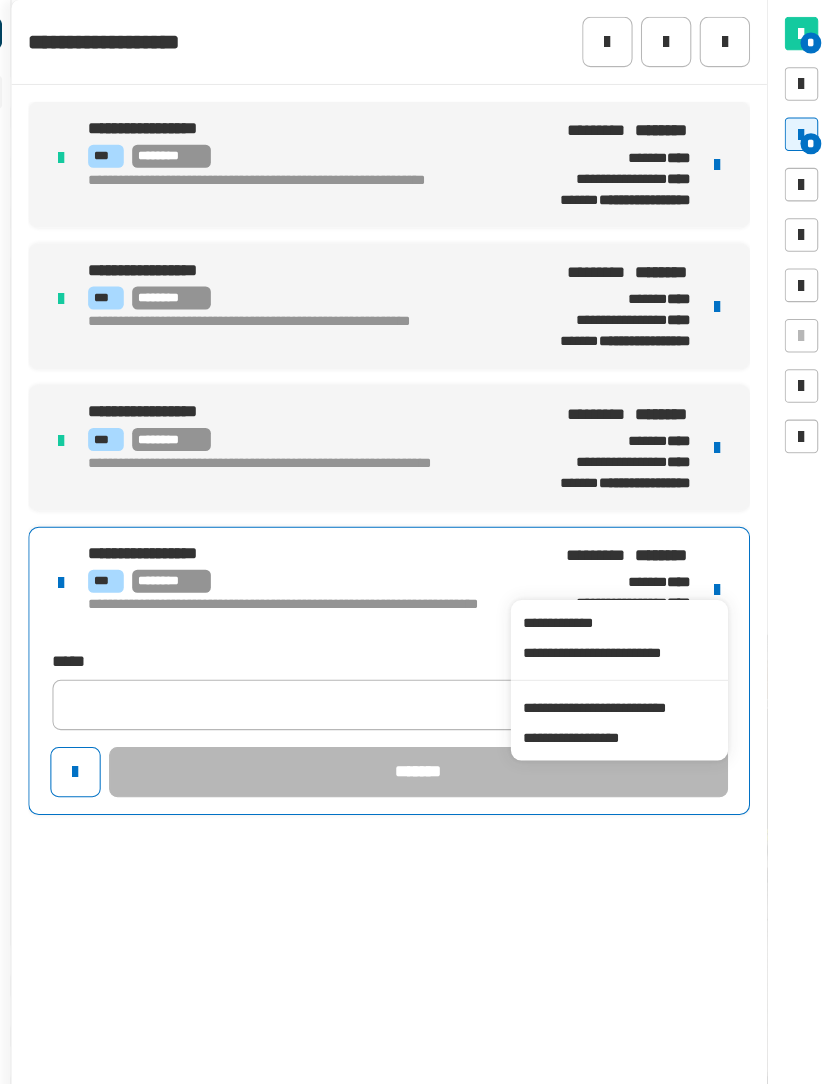 click on "**********" at bounding box center [628, 675] 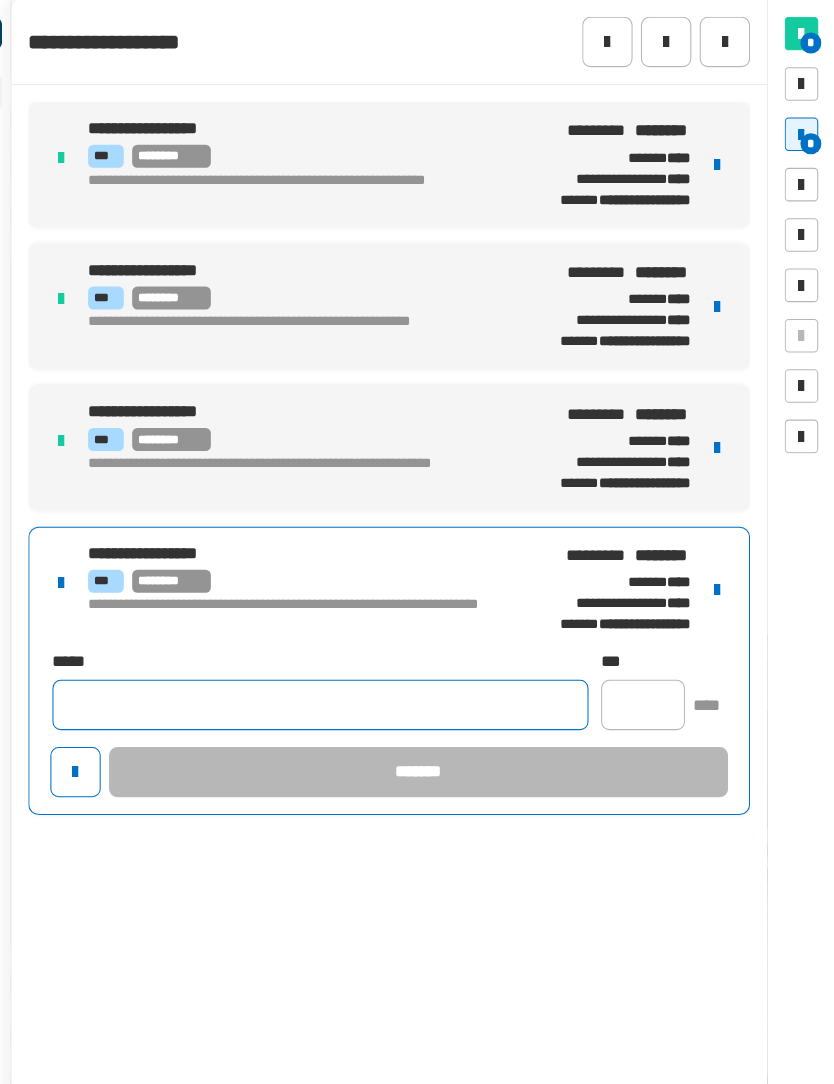 click 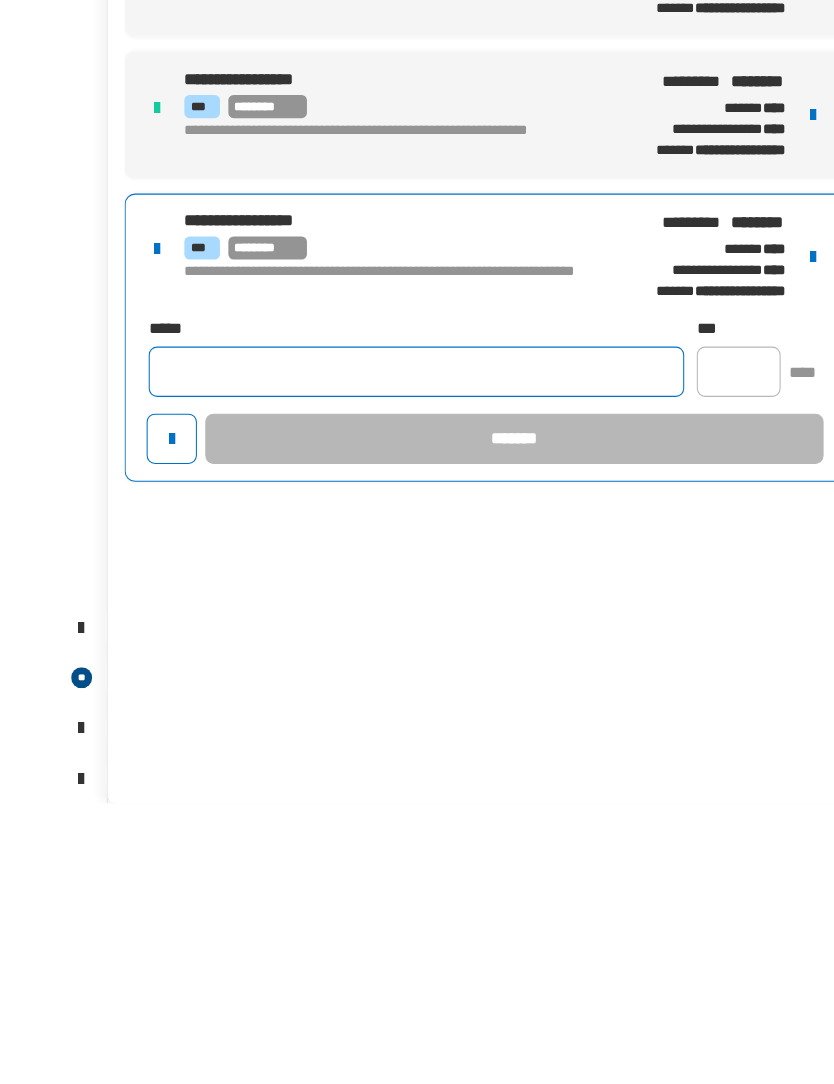 click 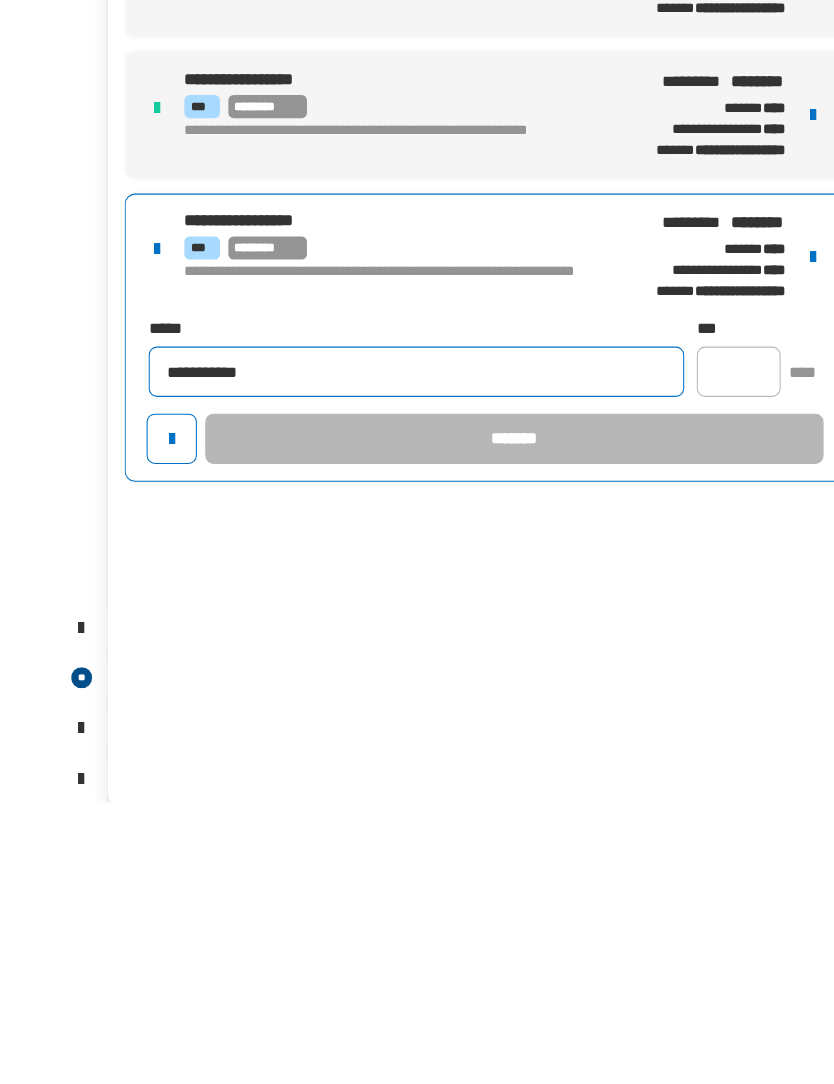 type on "**********" 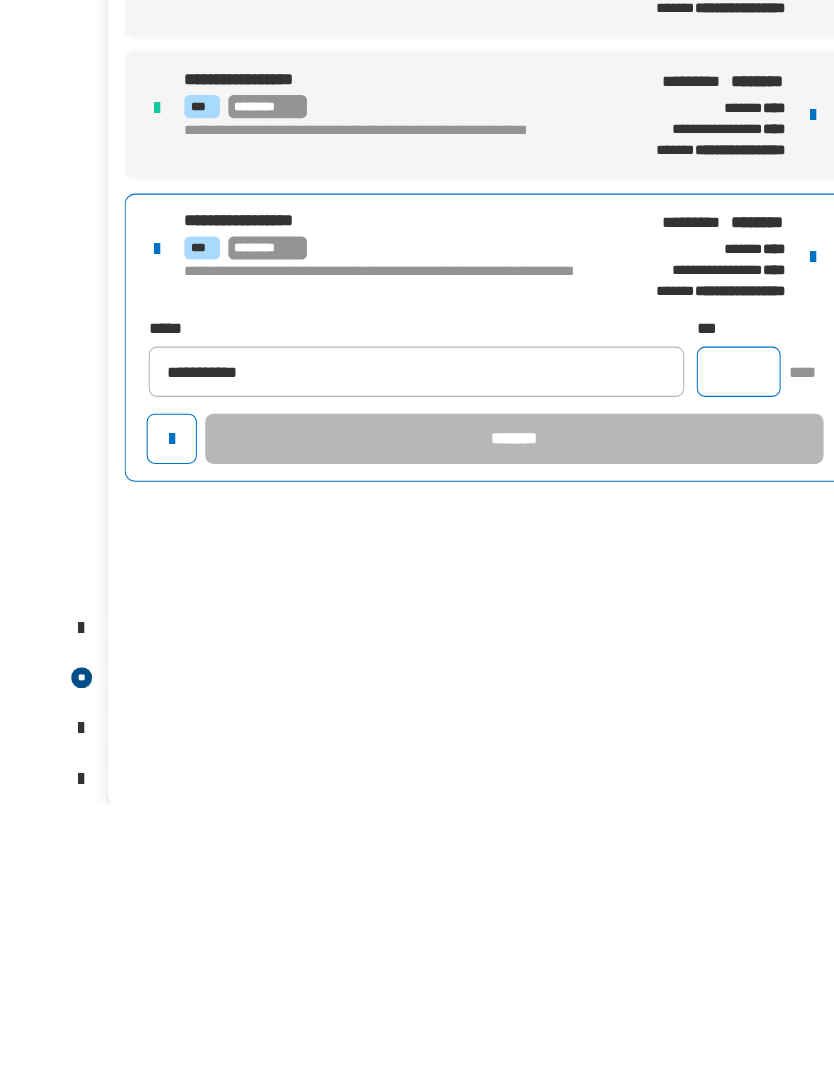 click 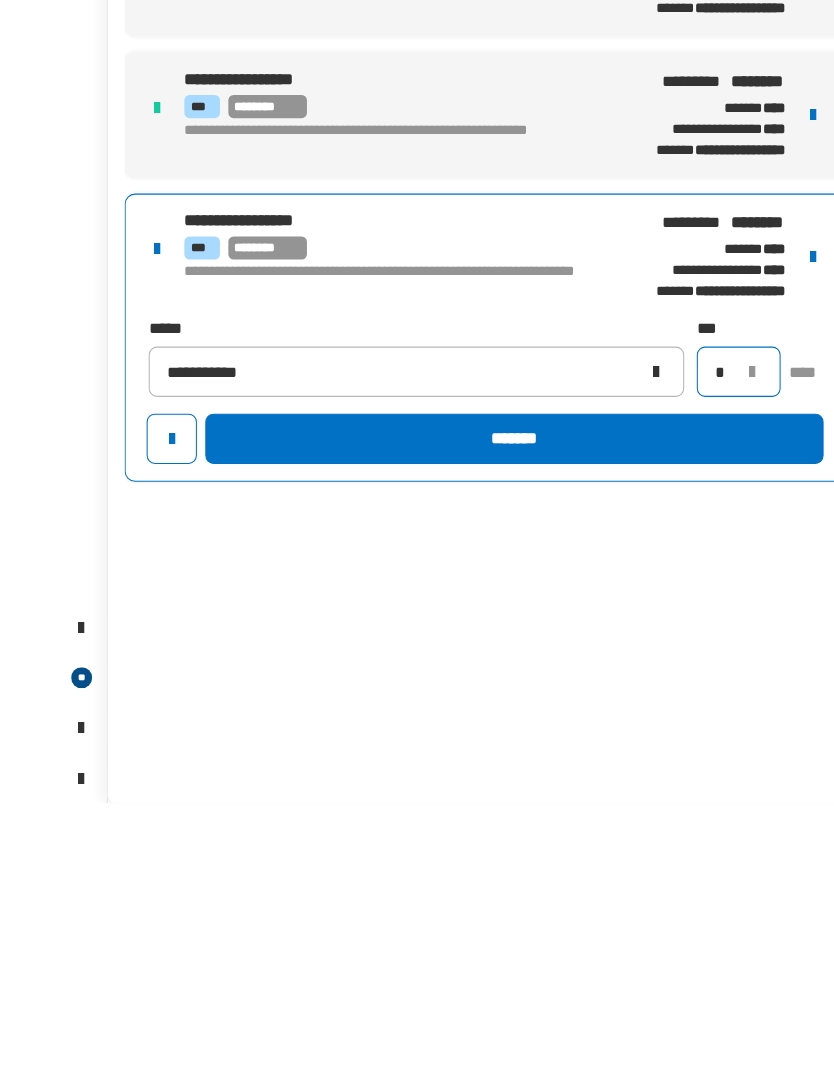 type on "*" 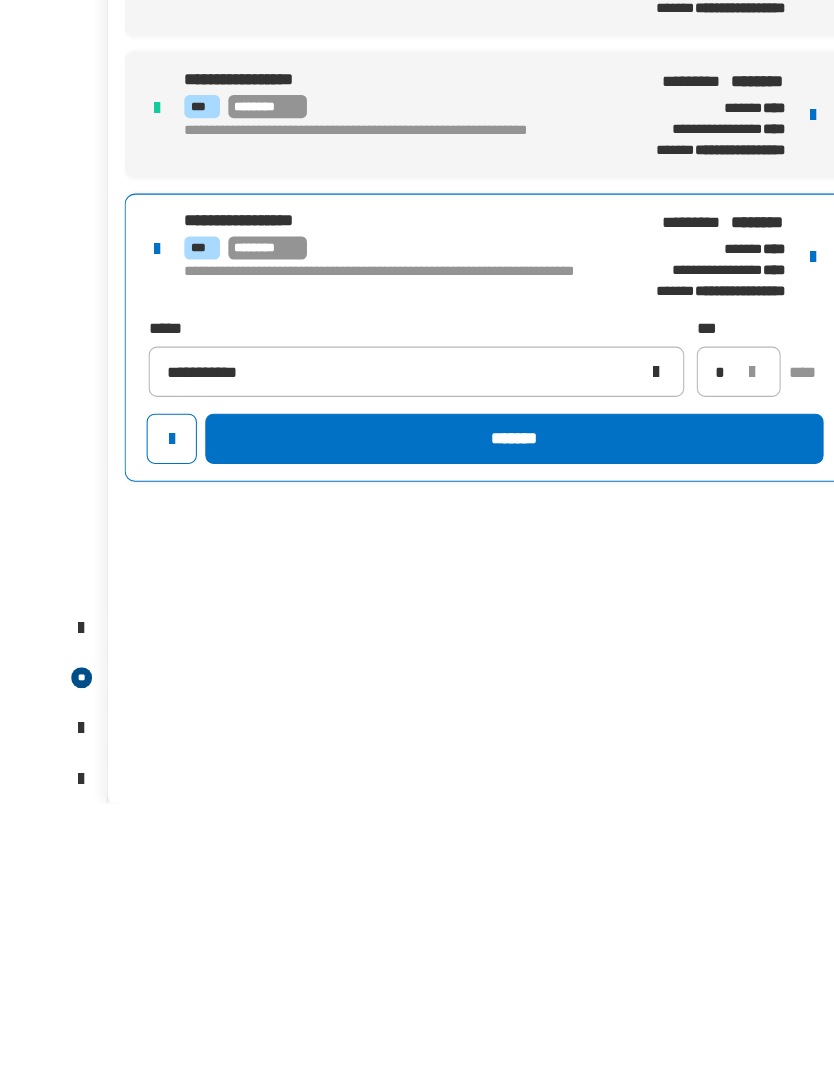 click on "*******" 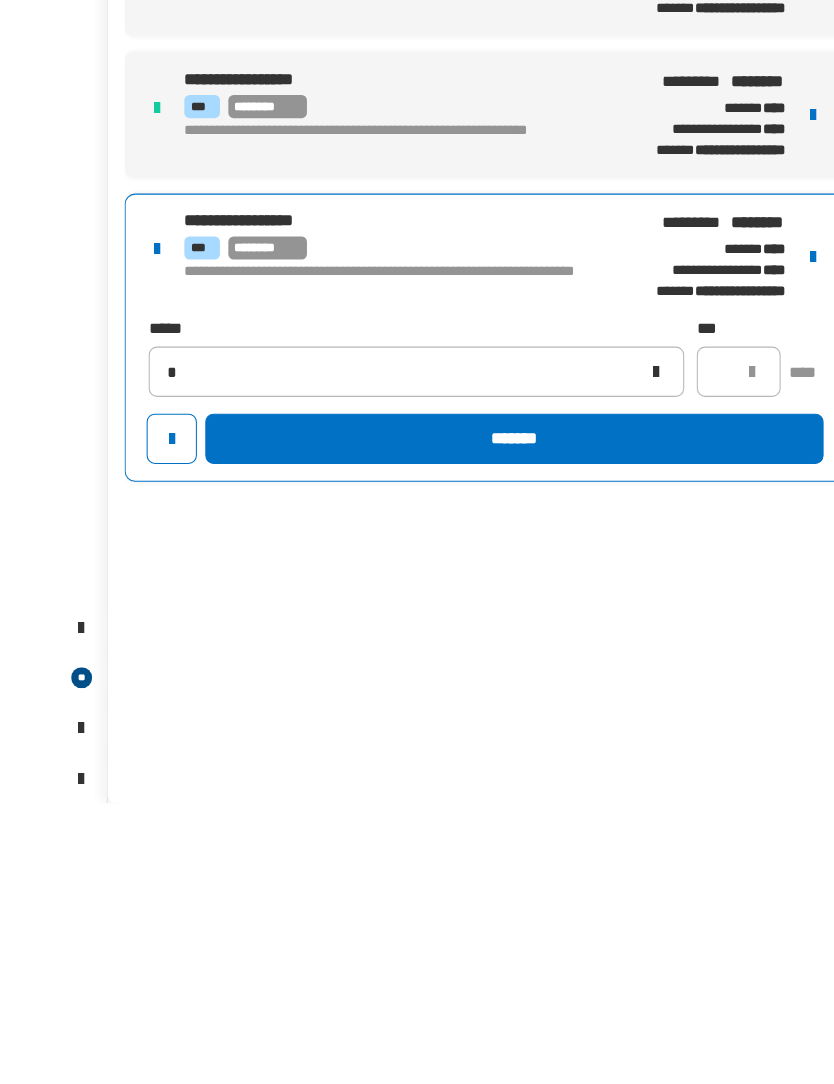 type 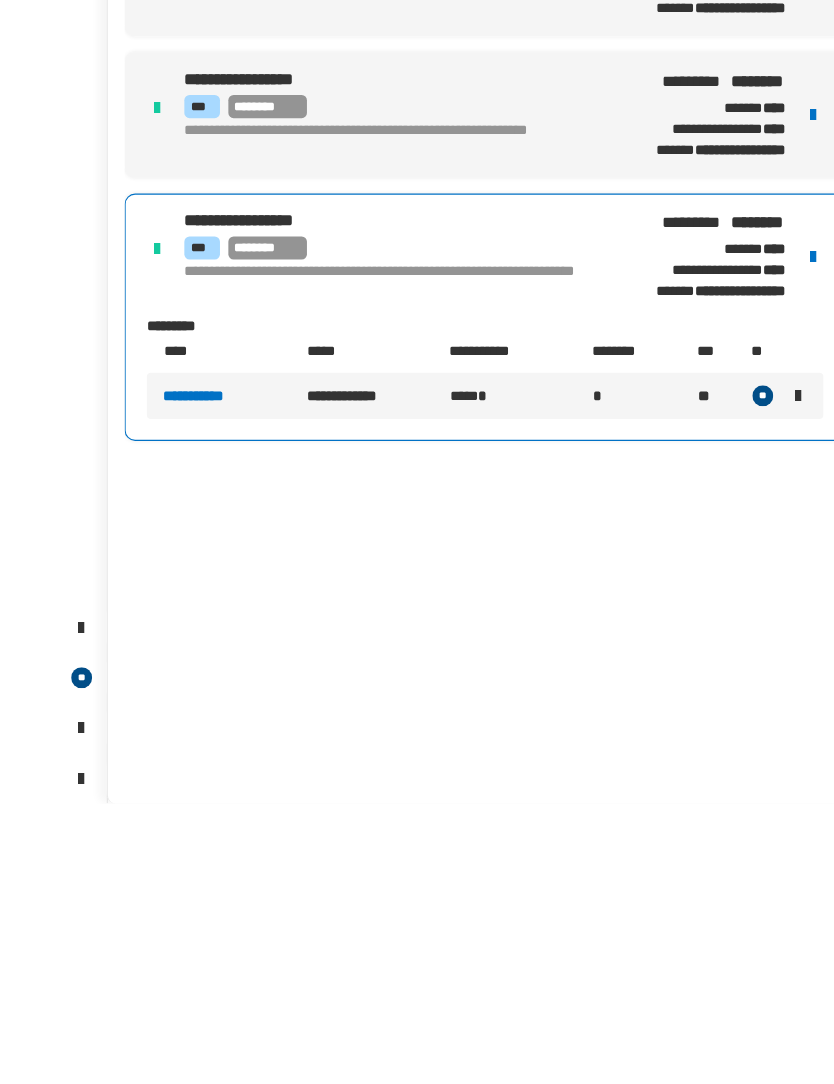 click 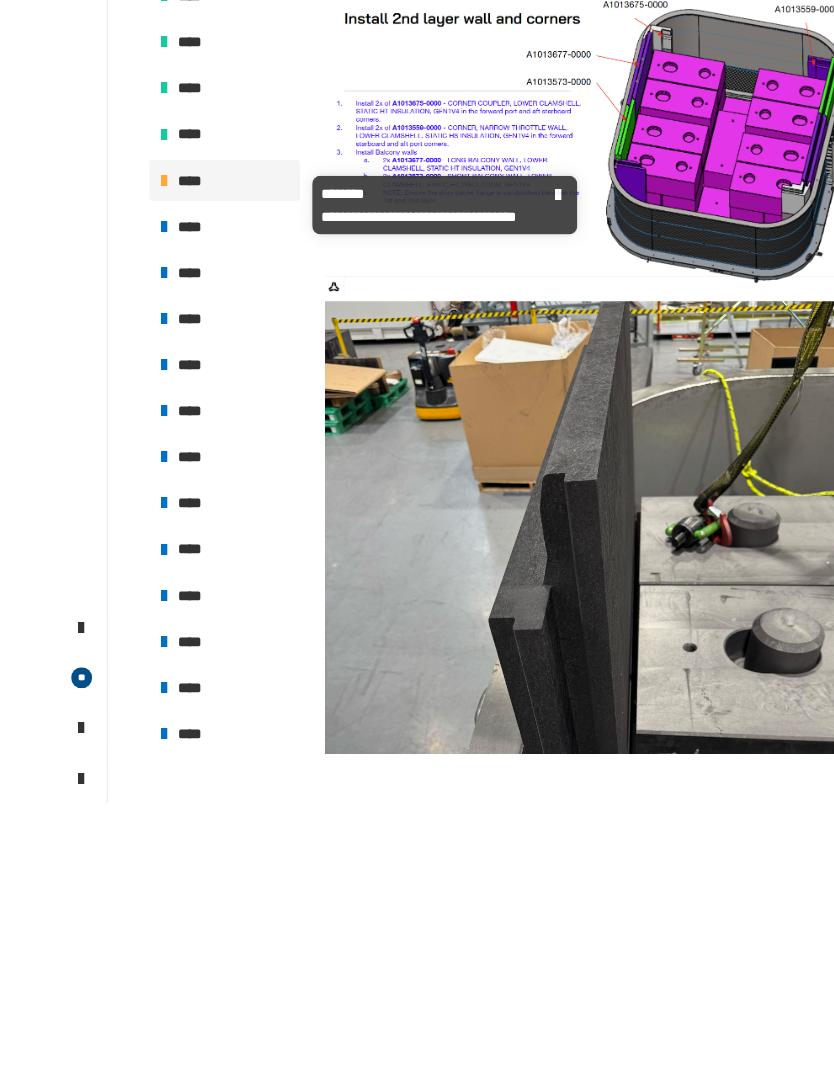 click on "*" at bounding box center [811, 137] 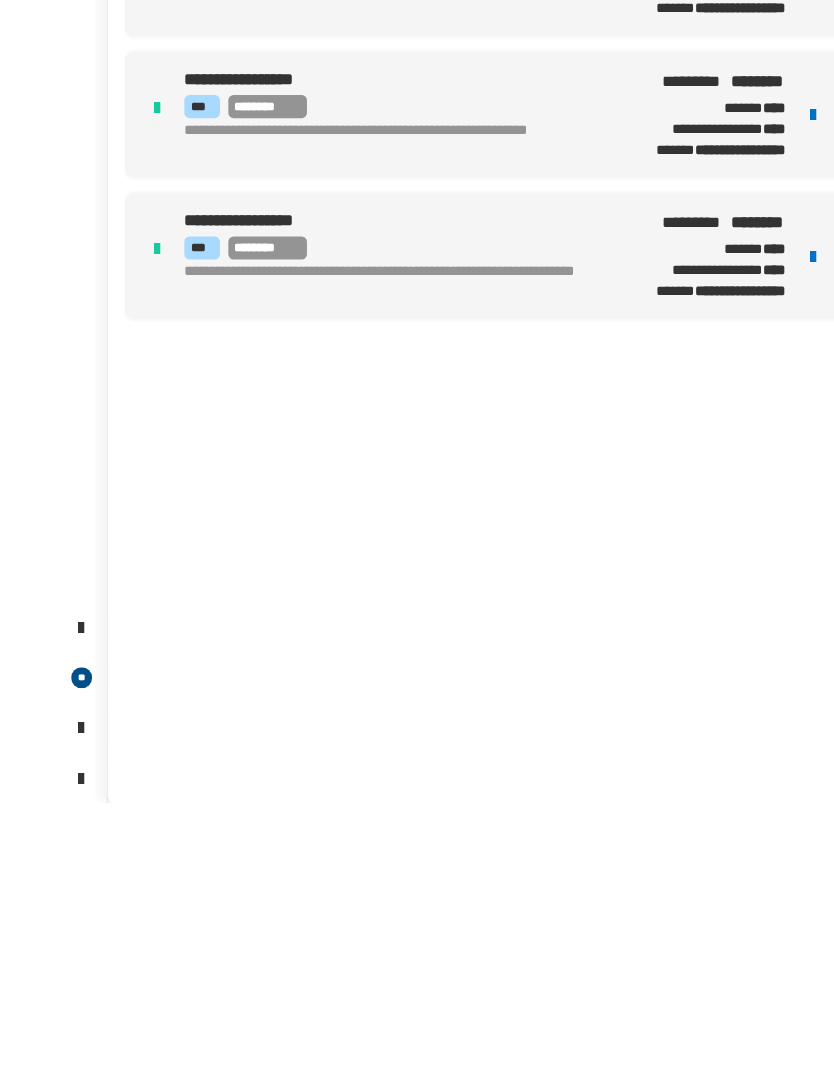 click 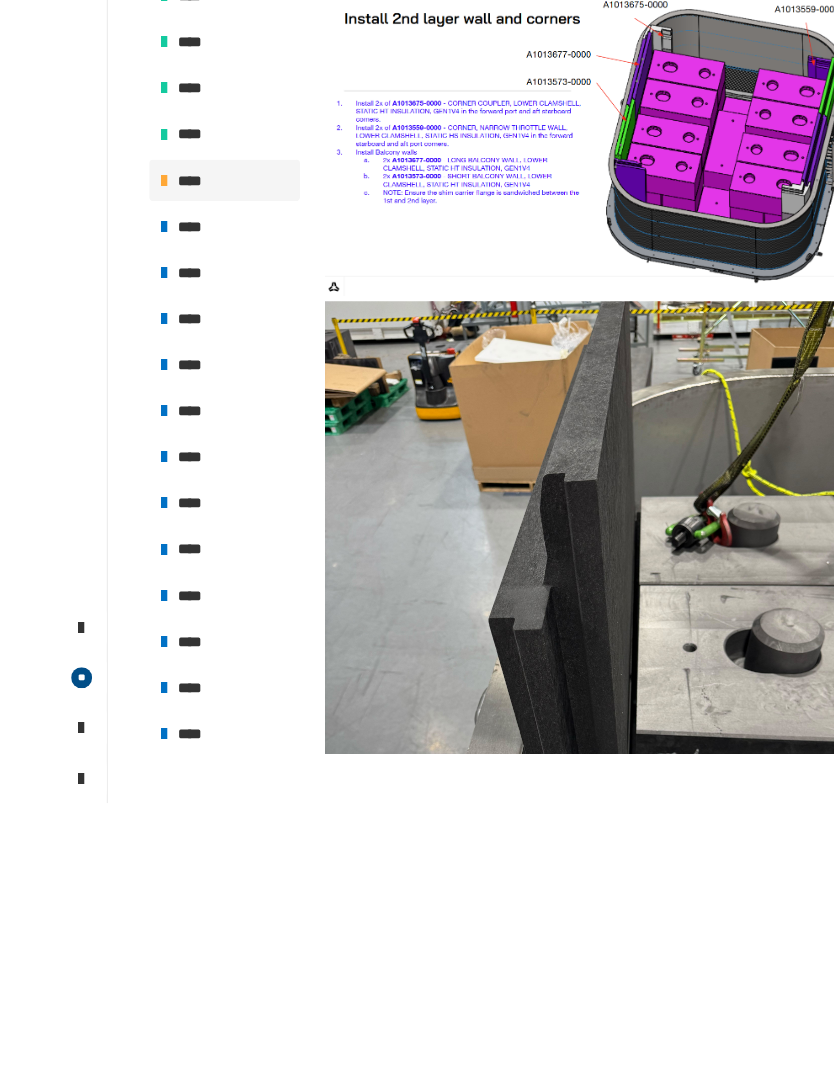 click on "********" 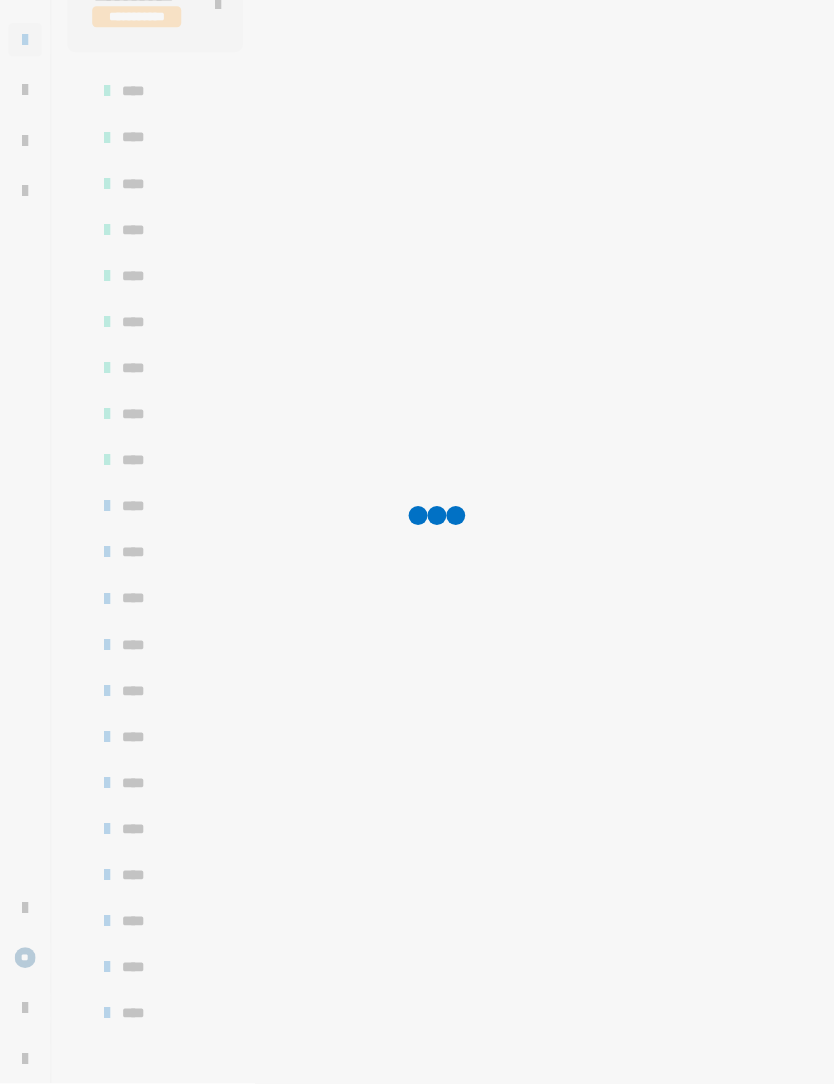 scroll, scrollTop: 346, scrollLeft: 0, axis: vertical 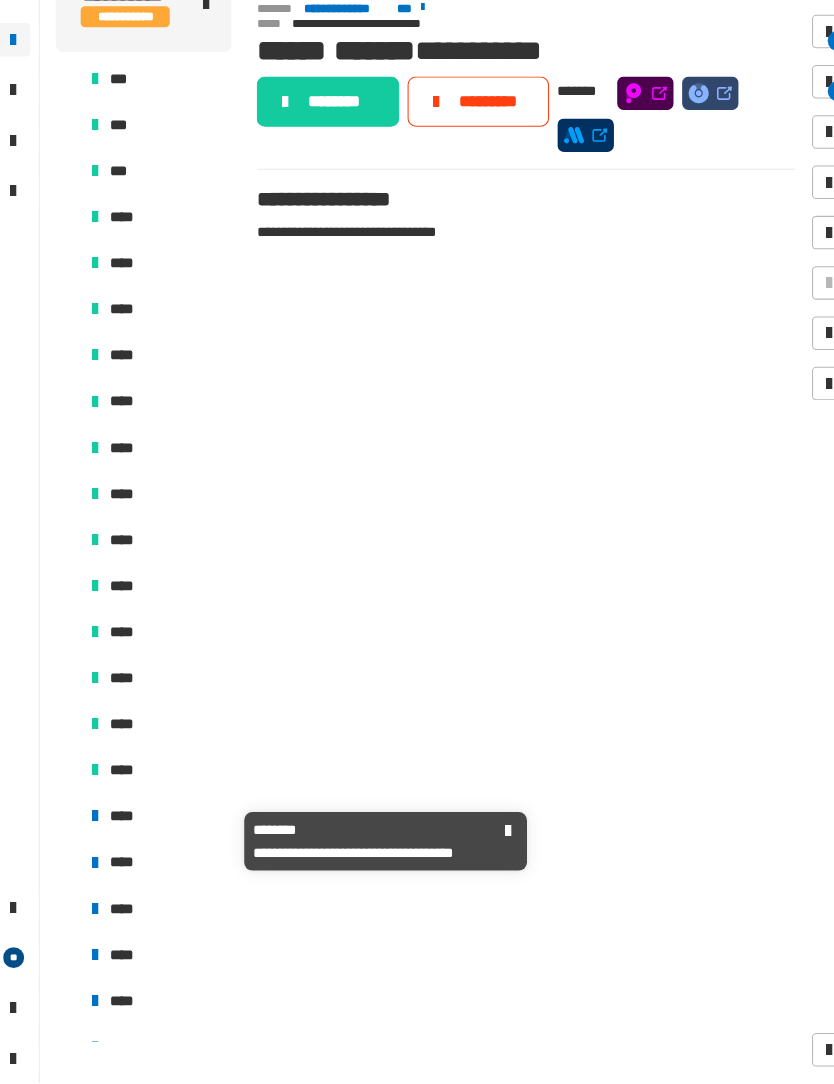 click on "****" at bounding box center (160, 829) 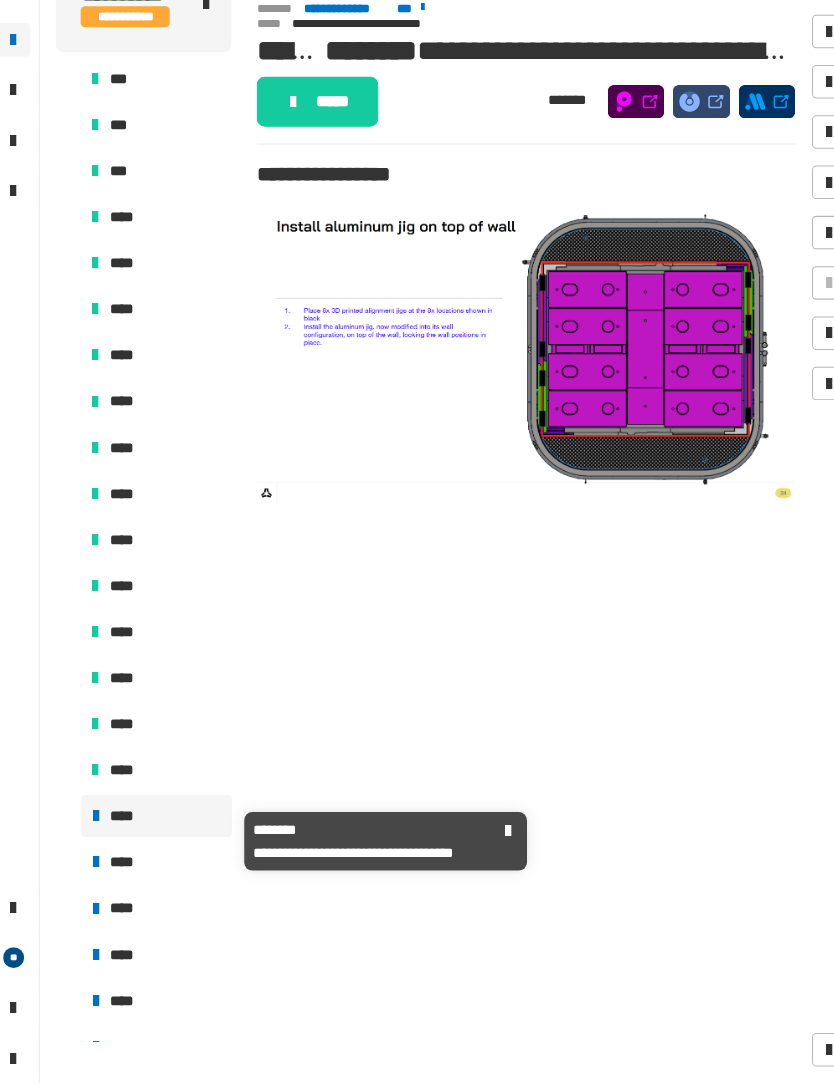 click on "*****" 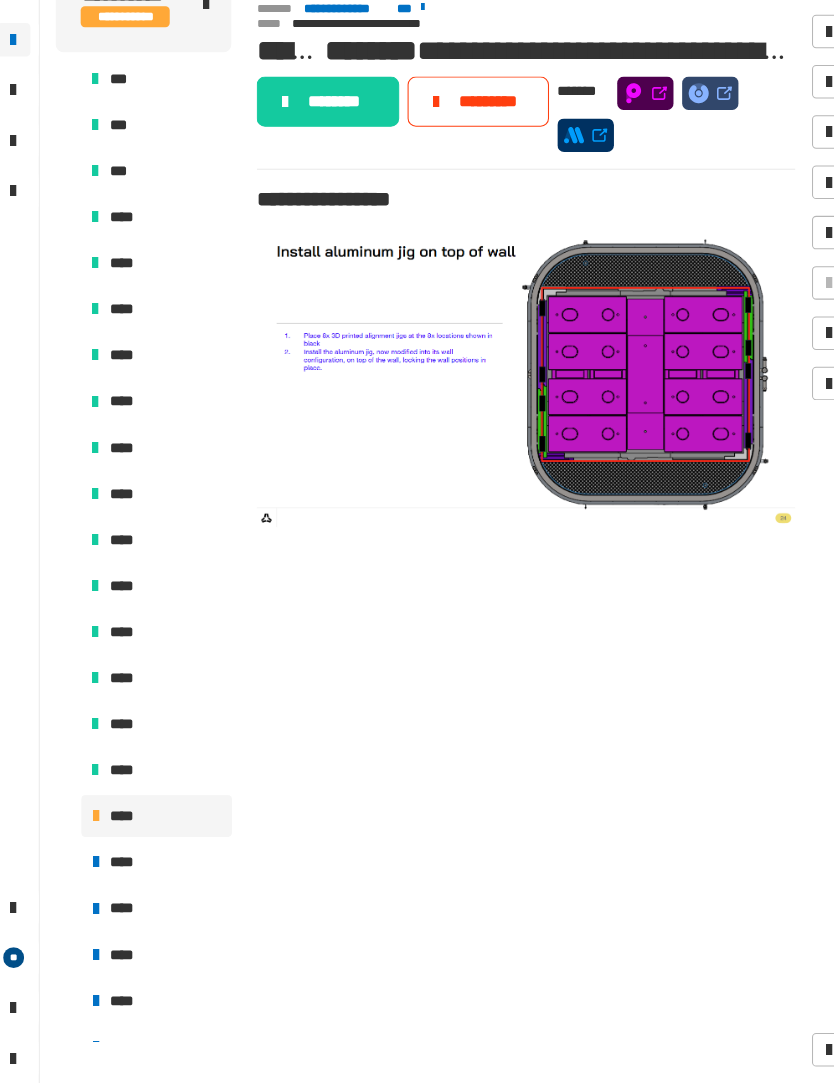 click on "********" 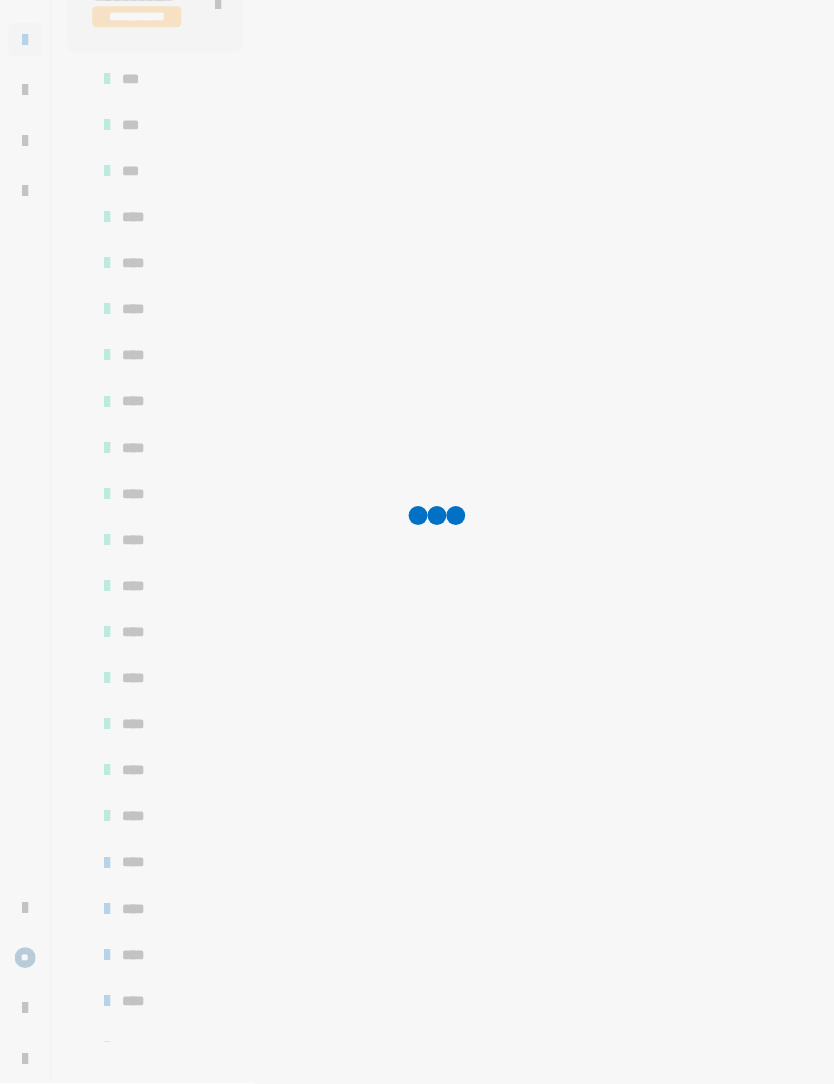 scroll, scrollTop: 346, scrollLeft: 0, axis: vertical 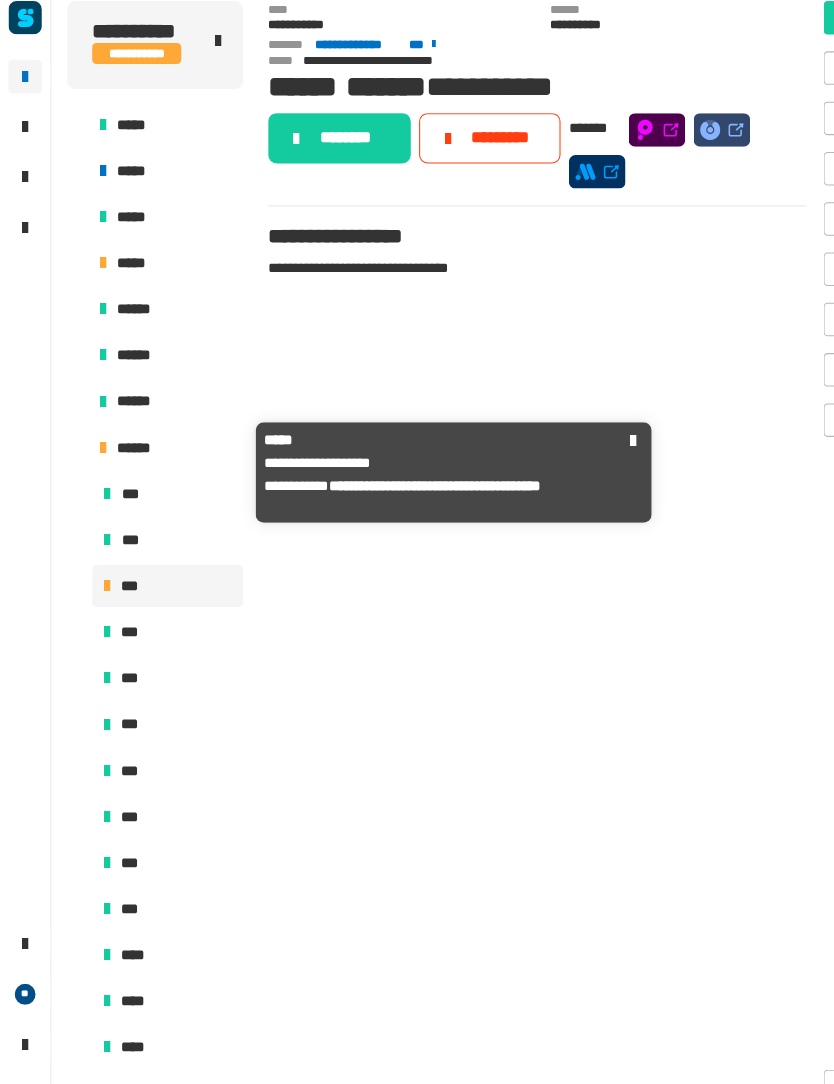 click on "******" at bounding box center (137, 442) 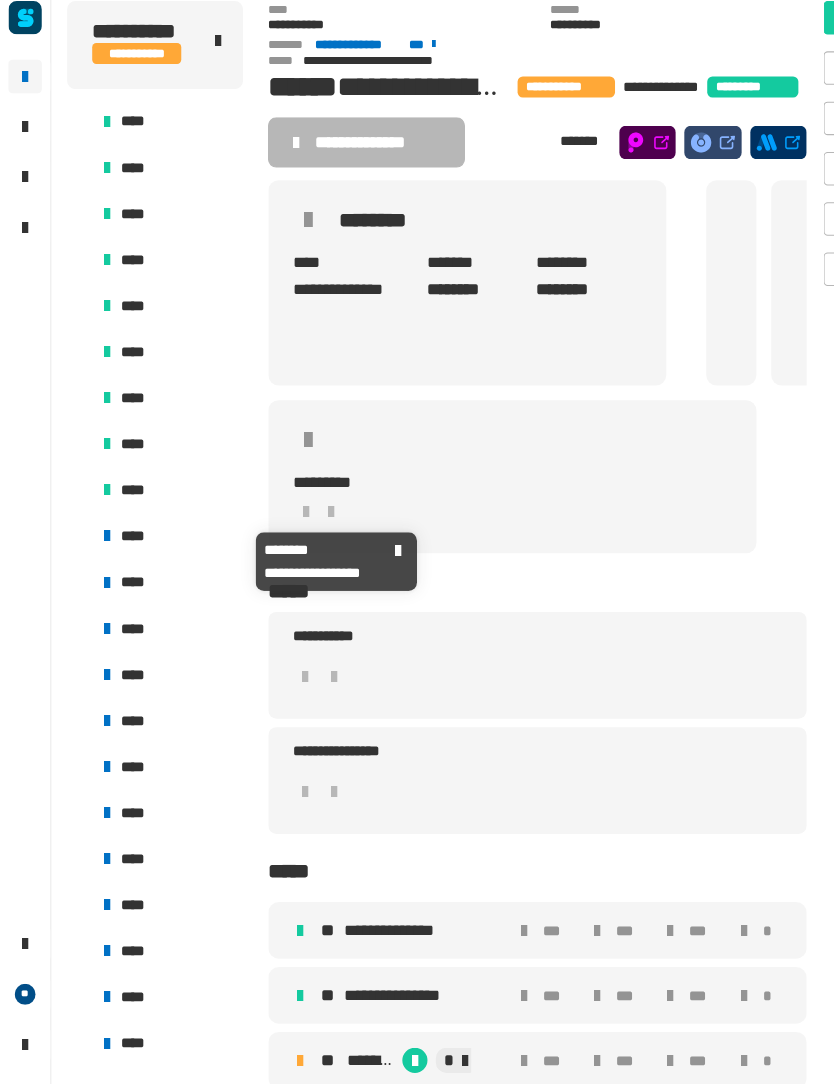 click on "****" at bounding box center (160, 527) 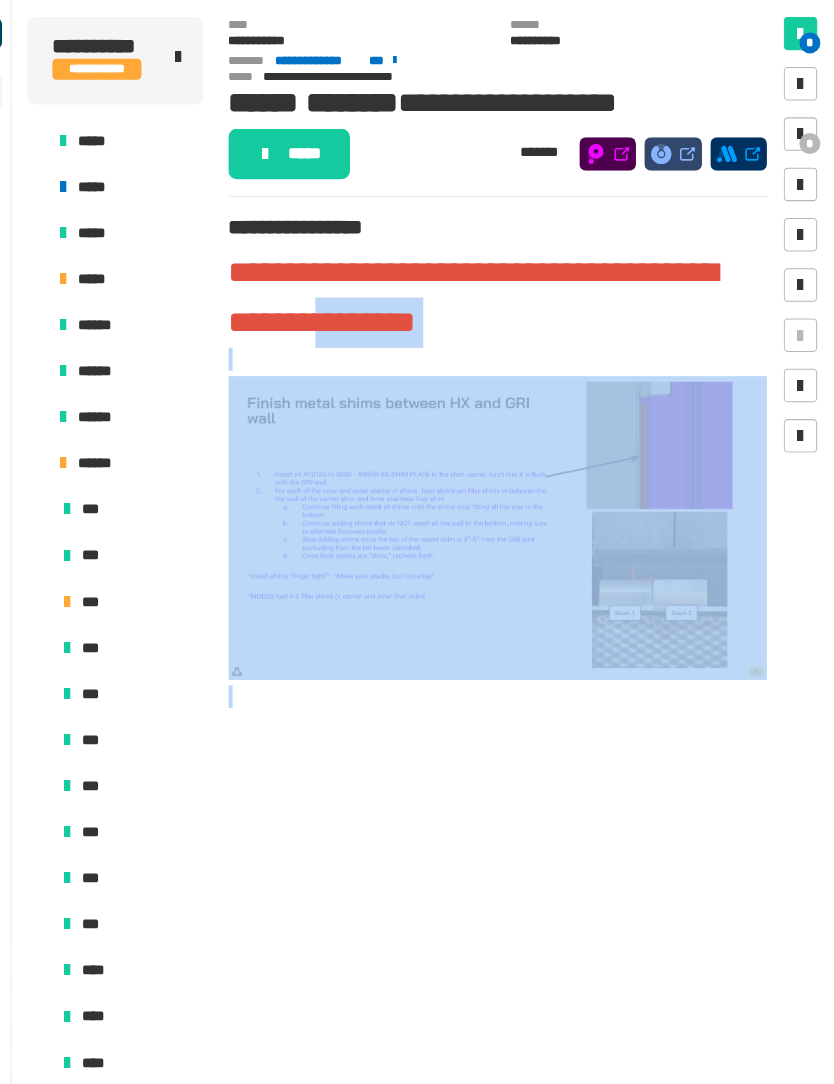 click on "**********" 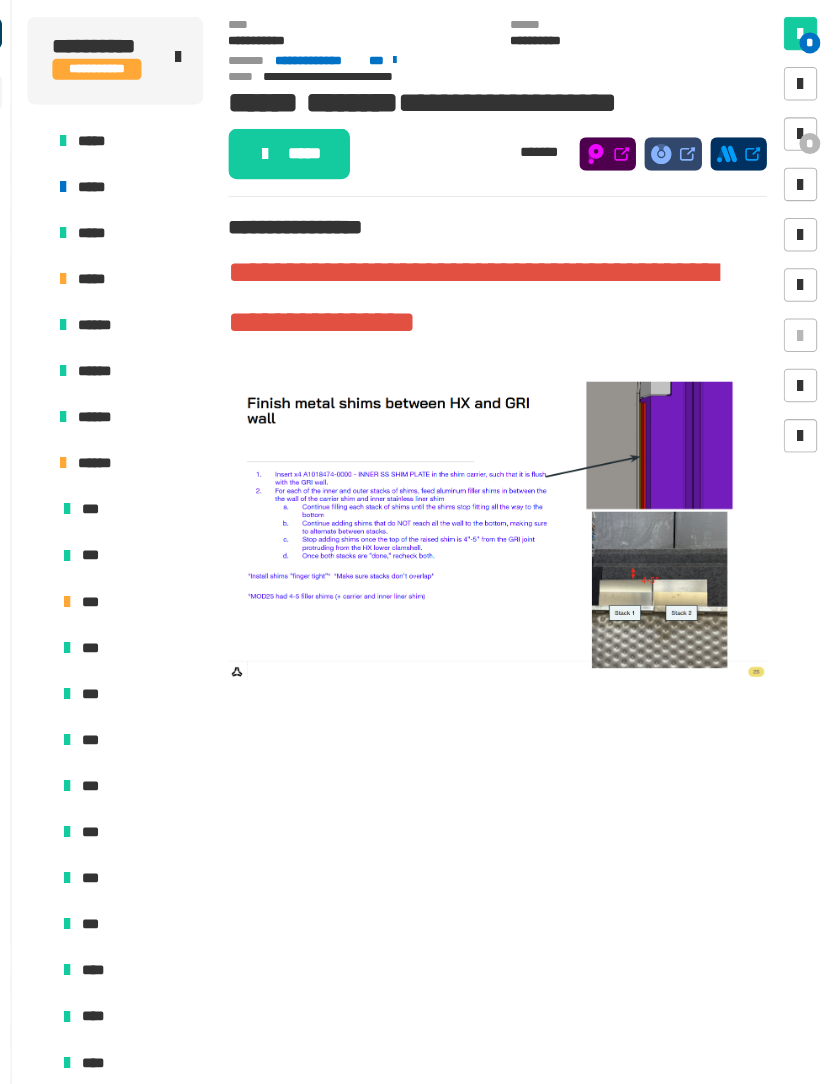 click on "**********" 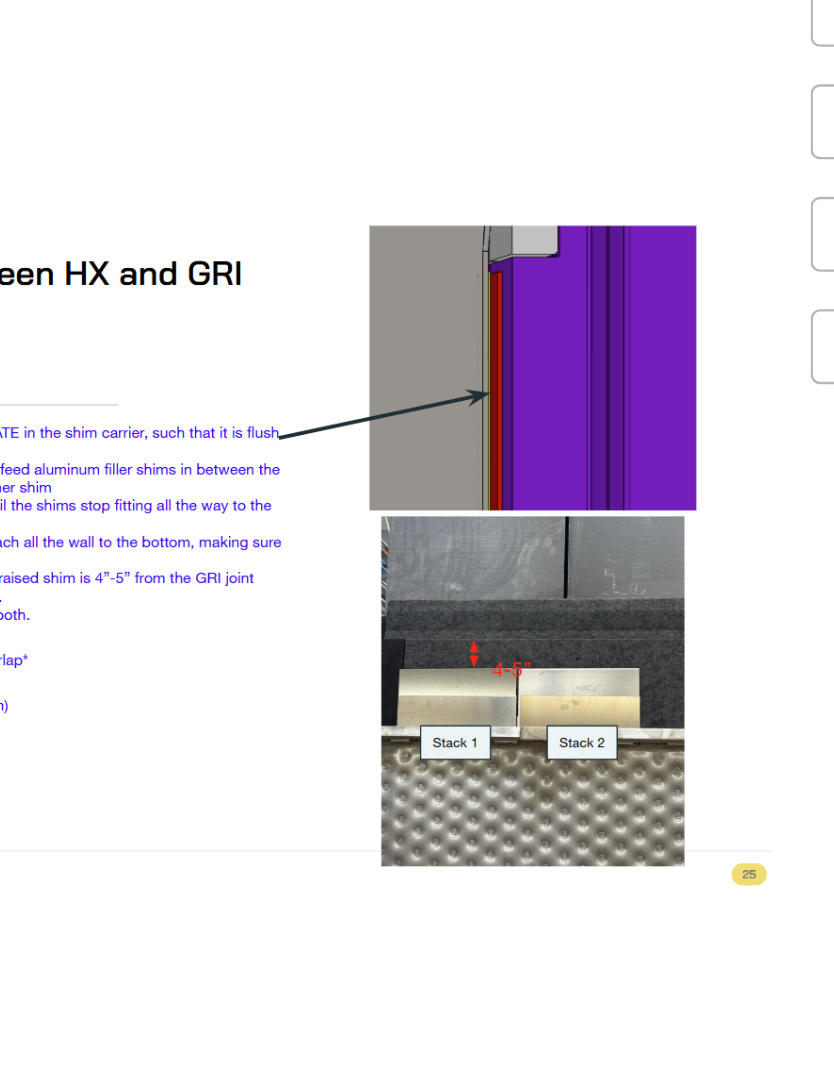 click at bounding box center (513, 503) 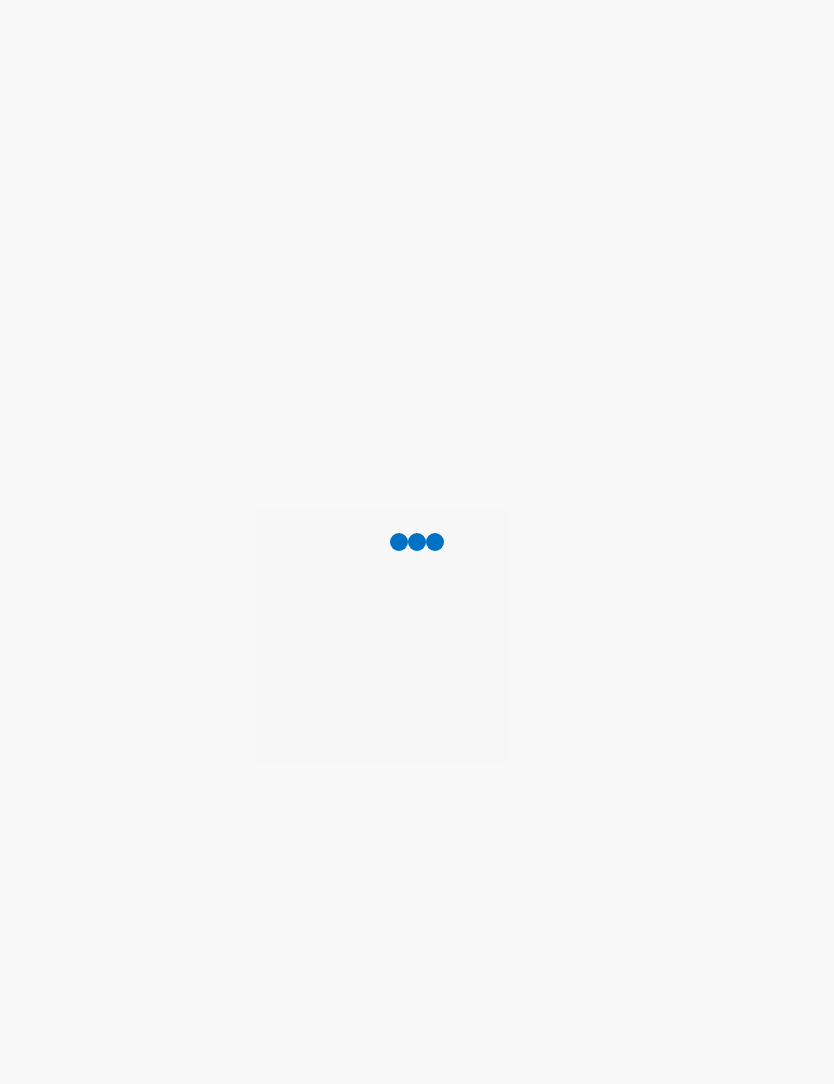 scroll, scrollTop: 0, scrollLeft: 0, axis: both 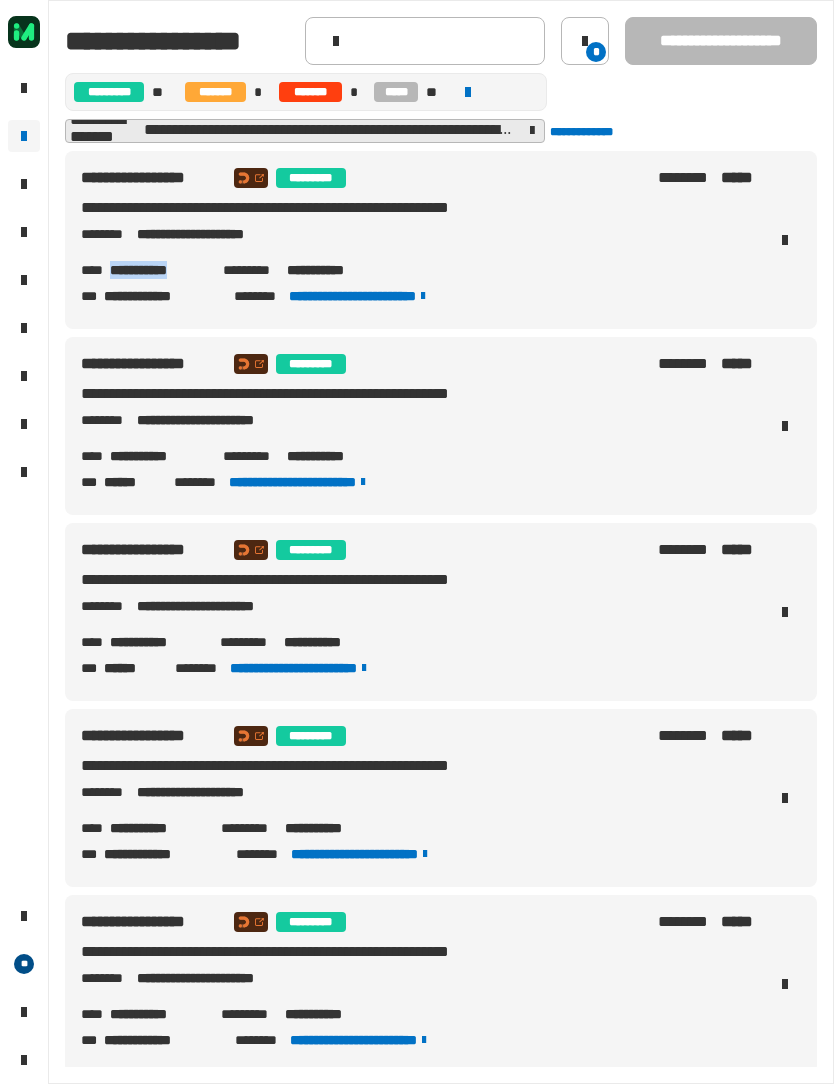 click at bounding box center (785, 240) 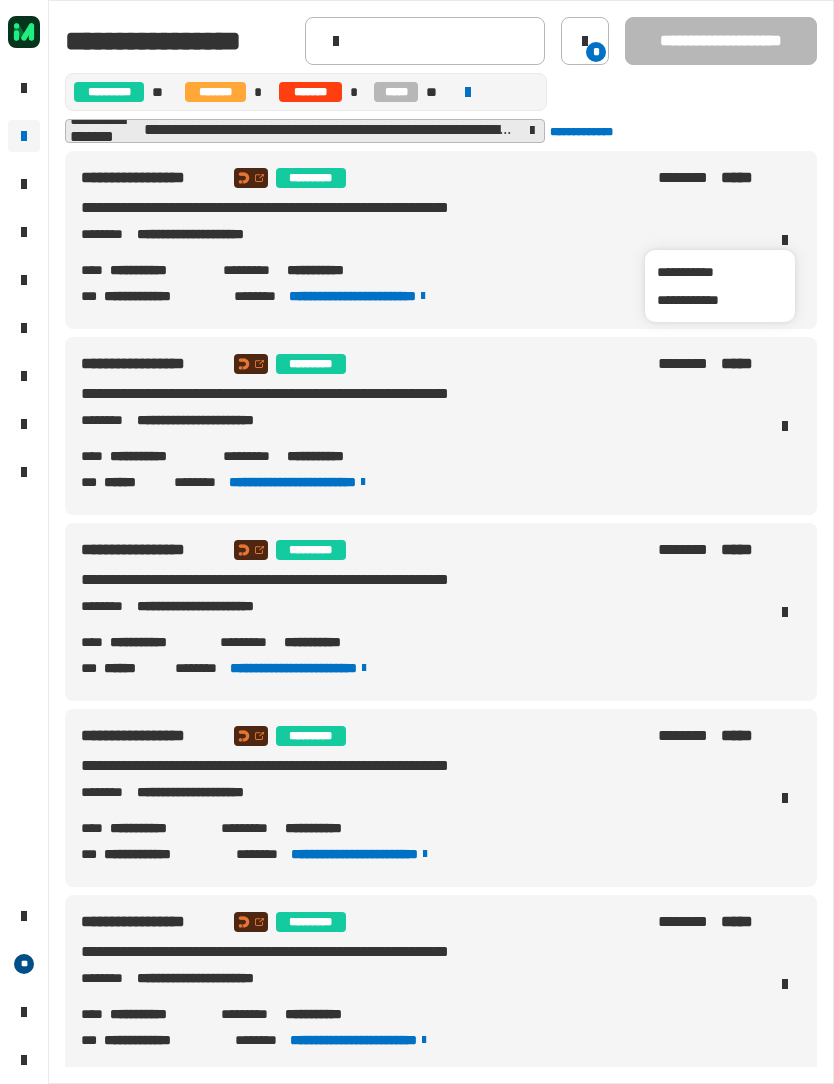 click on "**********" at bounding box center (417, 225) 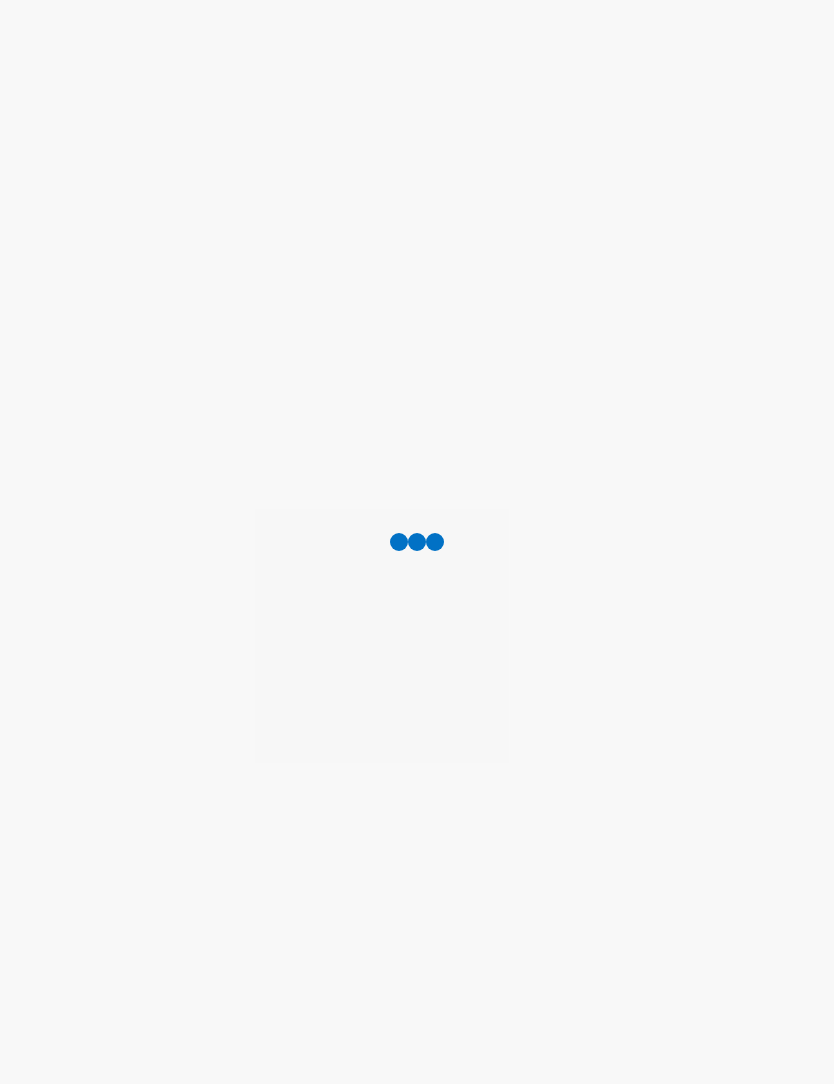 scroll, scrollTop: 0, scrollLeft: 0, axis: both 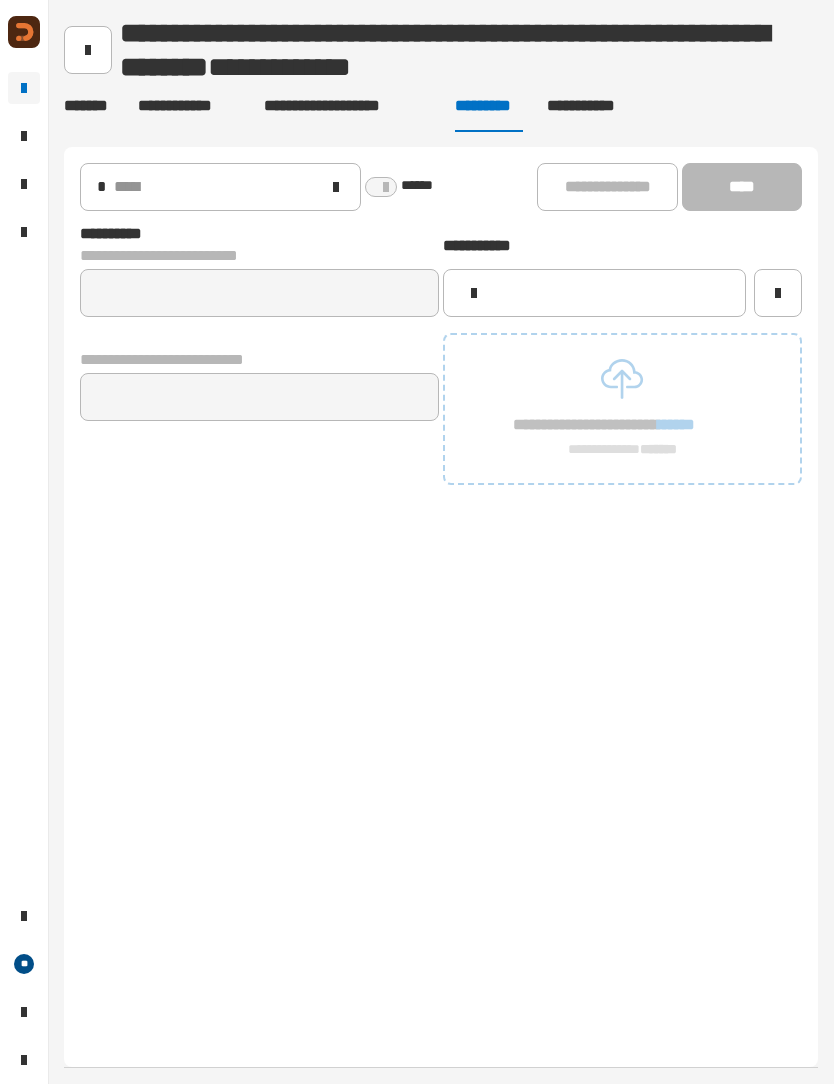 click 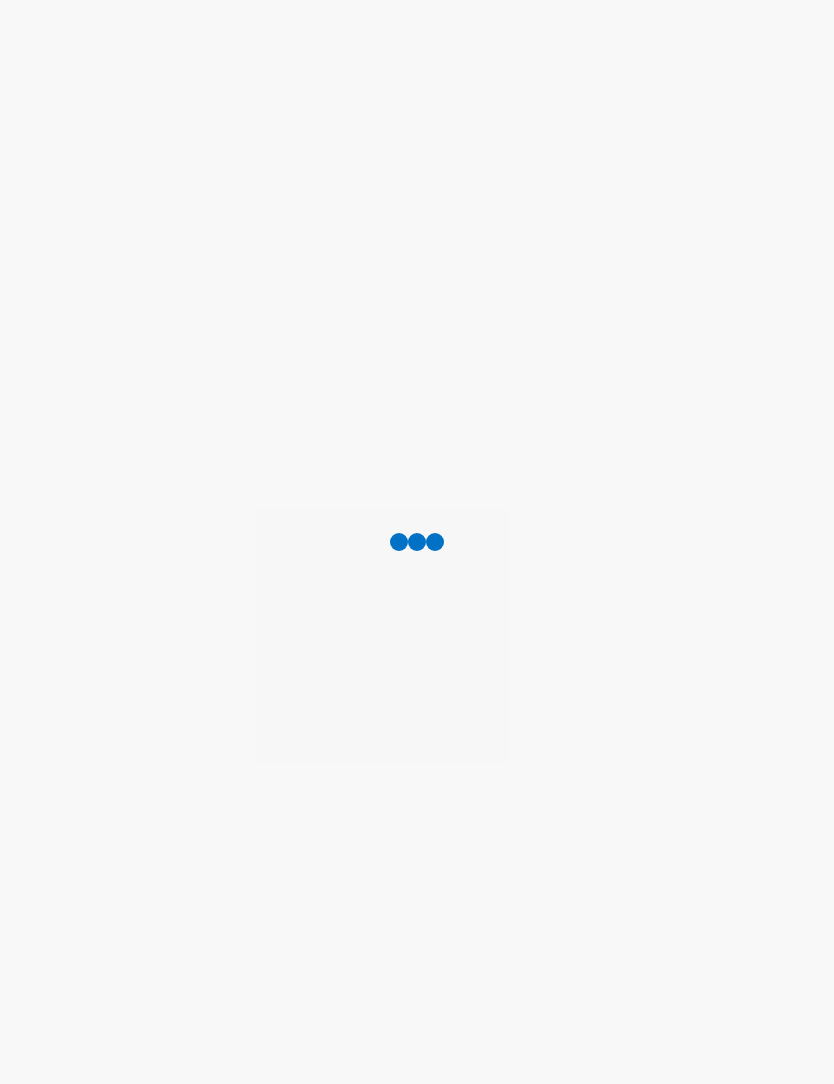 scroll, scrollTop: 0, scrollLeft: 0, axis: both 